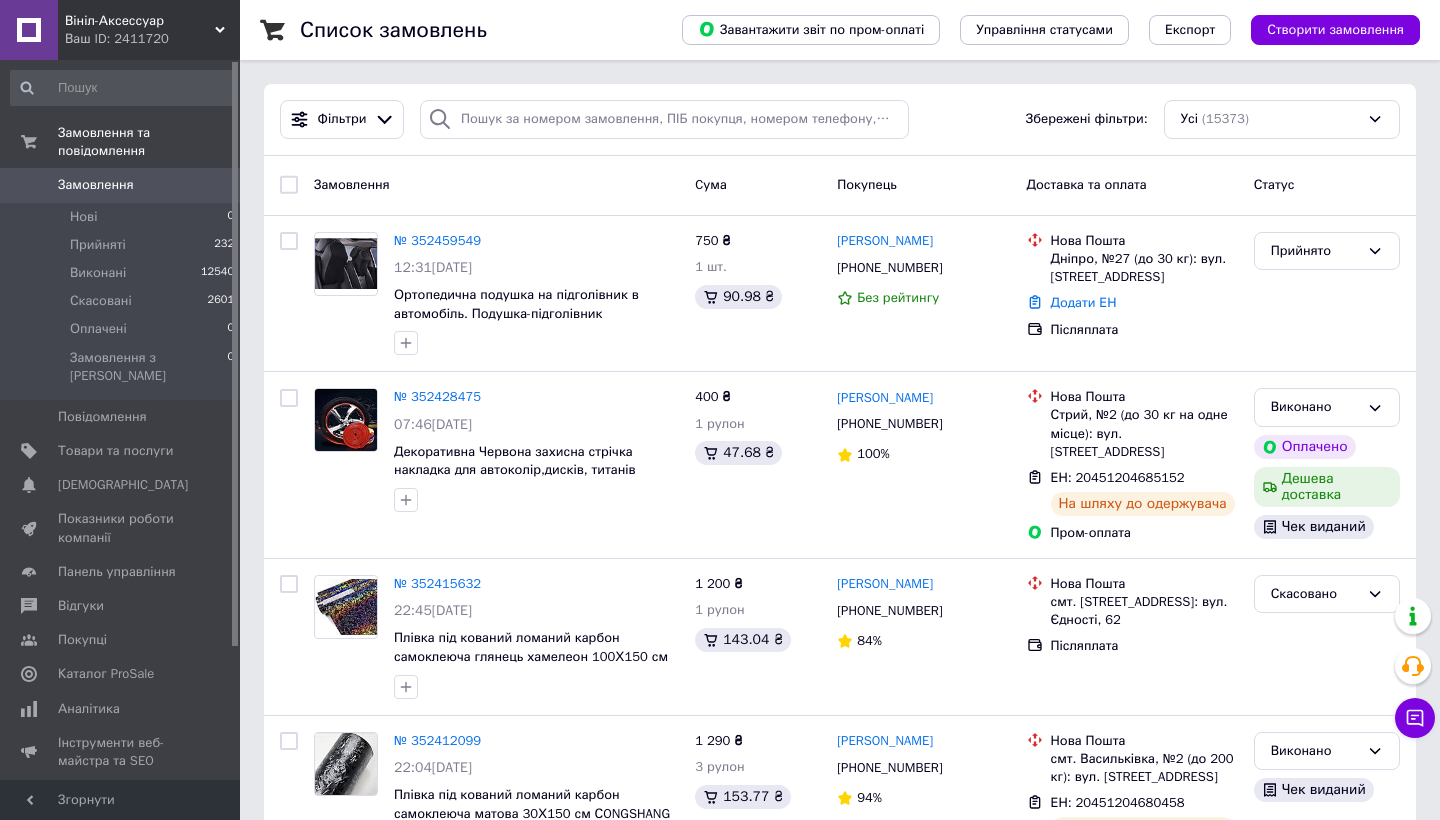 scroll, scrollTop: 0, scrollLeft: 0, axis: both 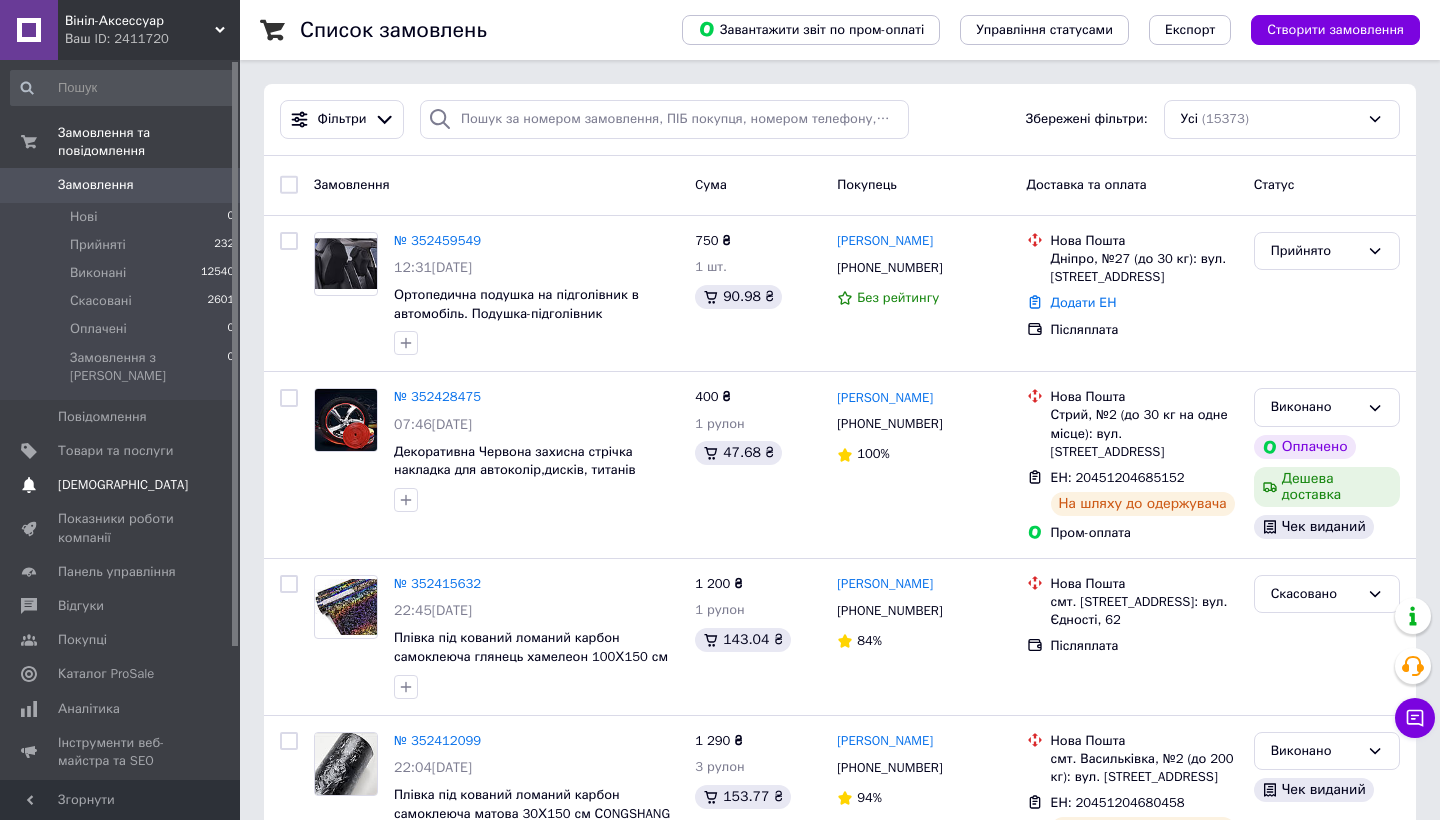 click on "[DEMOGRAPHIC_DATA]" at bounding box center (123, 485) 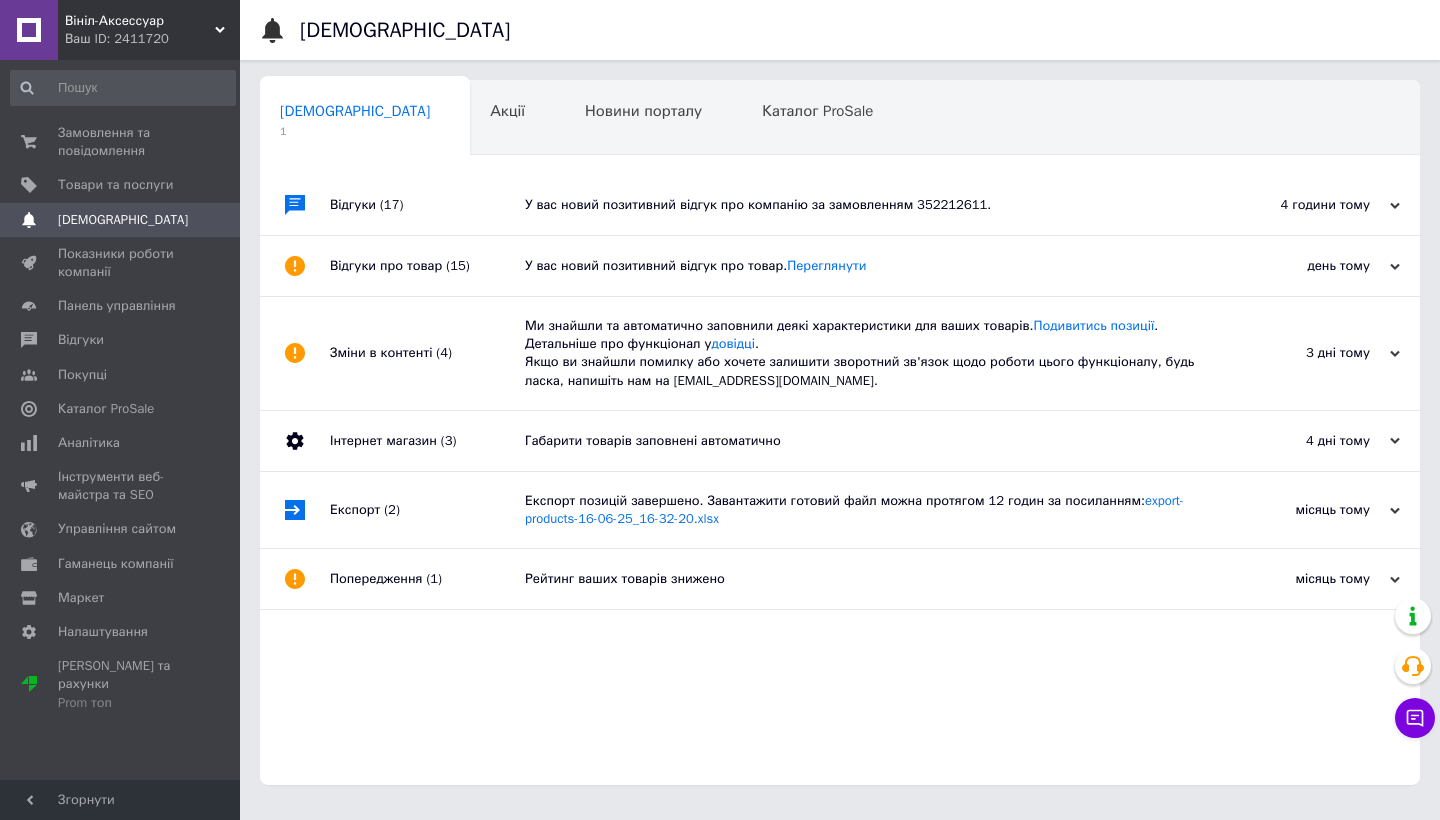 click on "У вас новий позитивний відгук про компанію за замовленням 352212611." at bounding box center (862, 205) 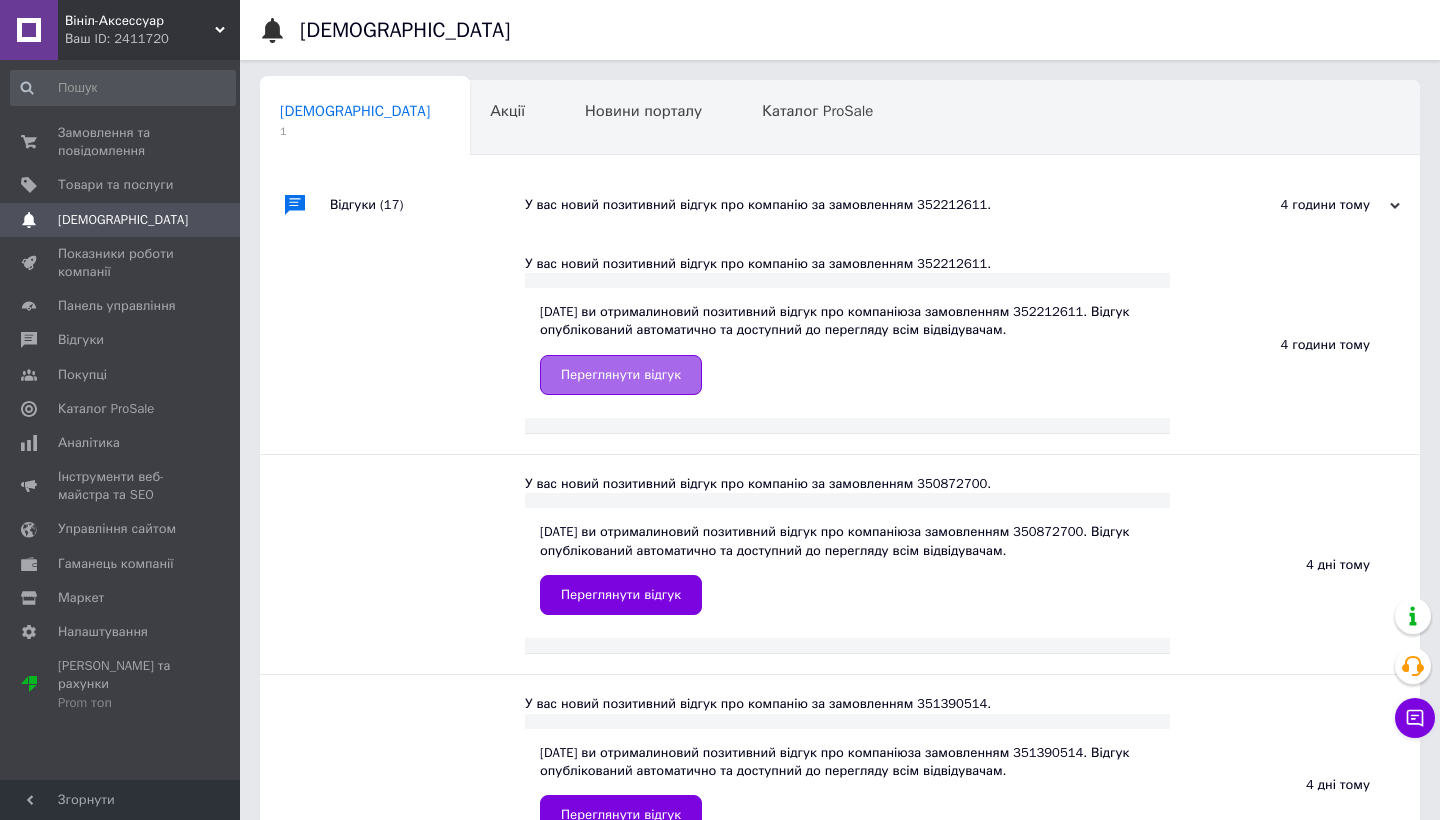 click on "Переглянути відгук" at bounding box center [621, 375] 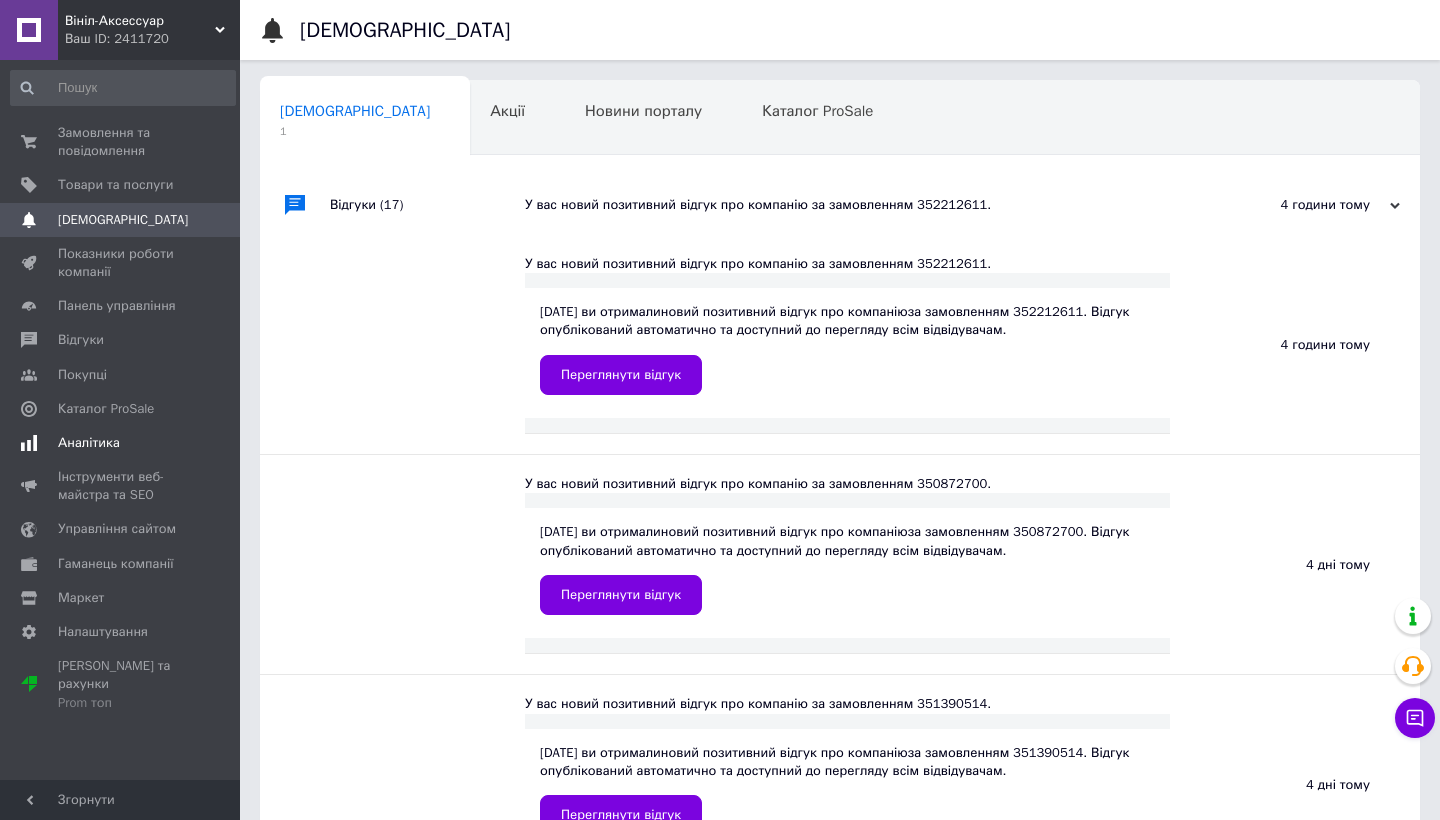 click on "Аналітика" at bounding box center [89, 443] 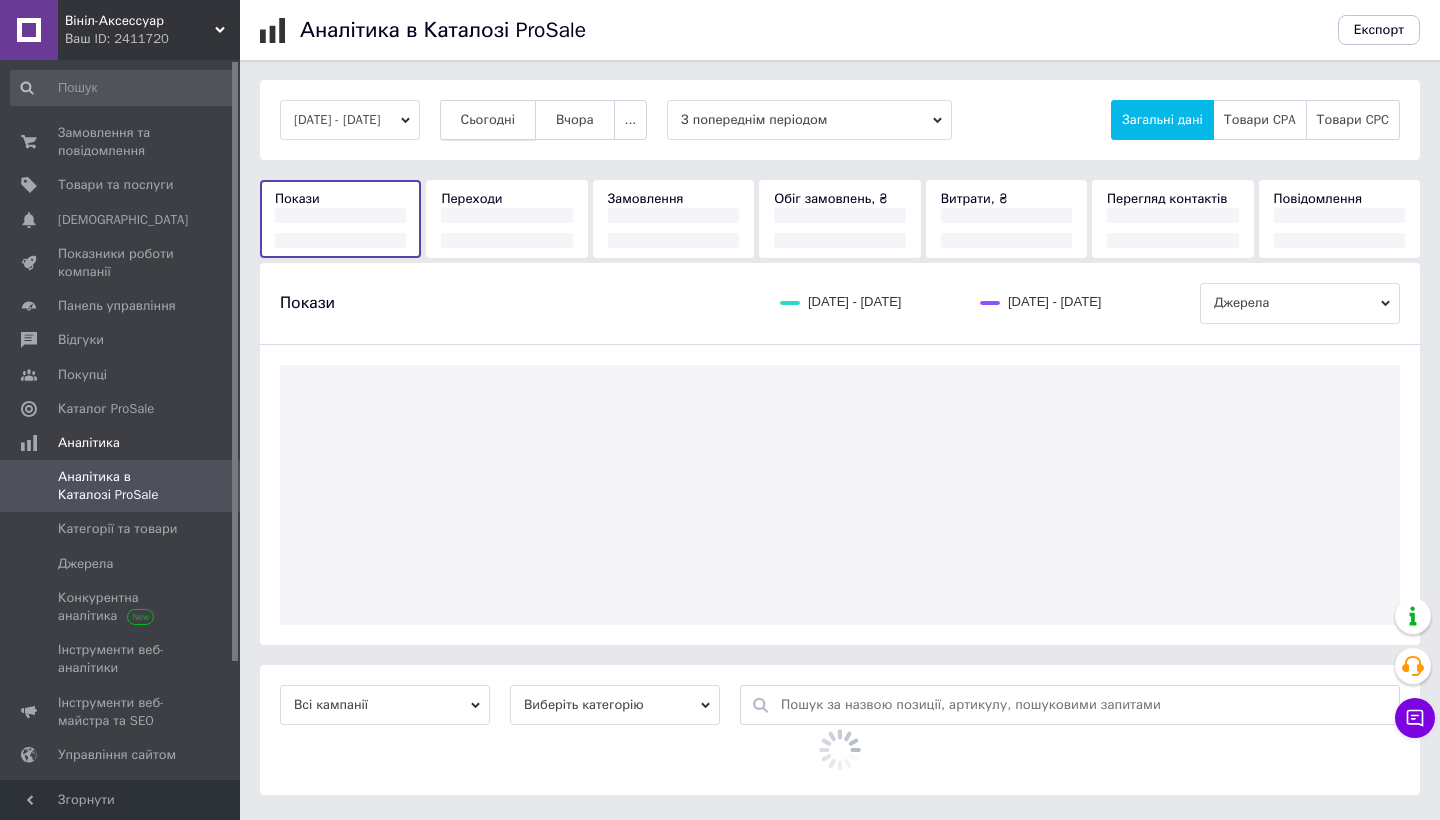 click on "Сьогодні" at bounding box center [488, 120] 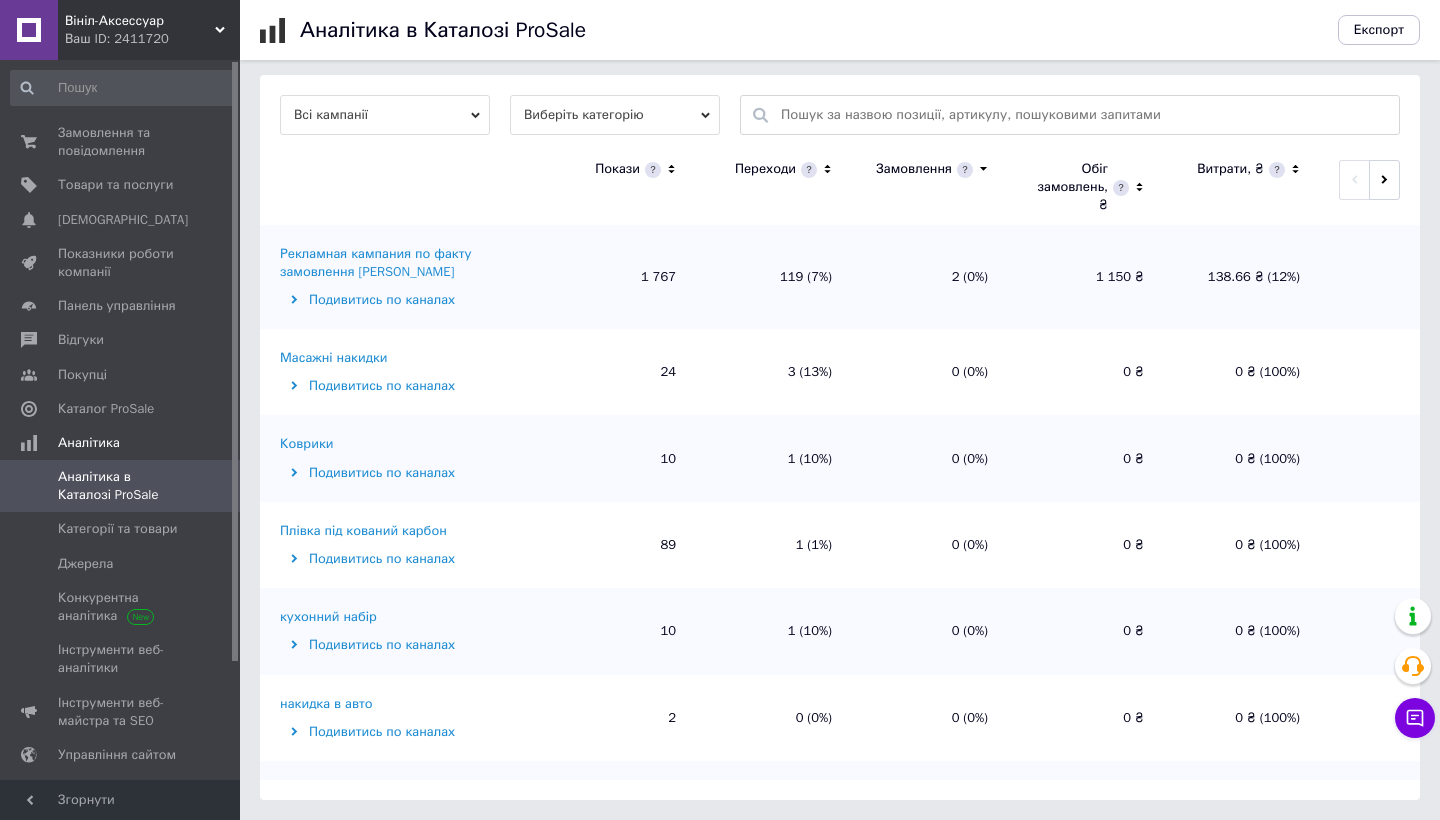 scroll, scrollTop: 600, scrollLeft: 0, axis: vertical 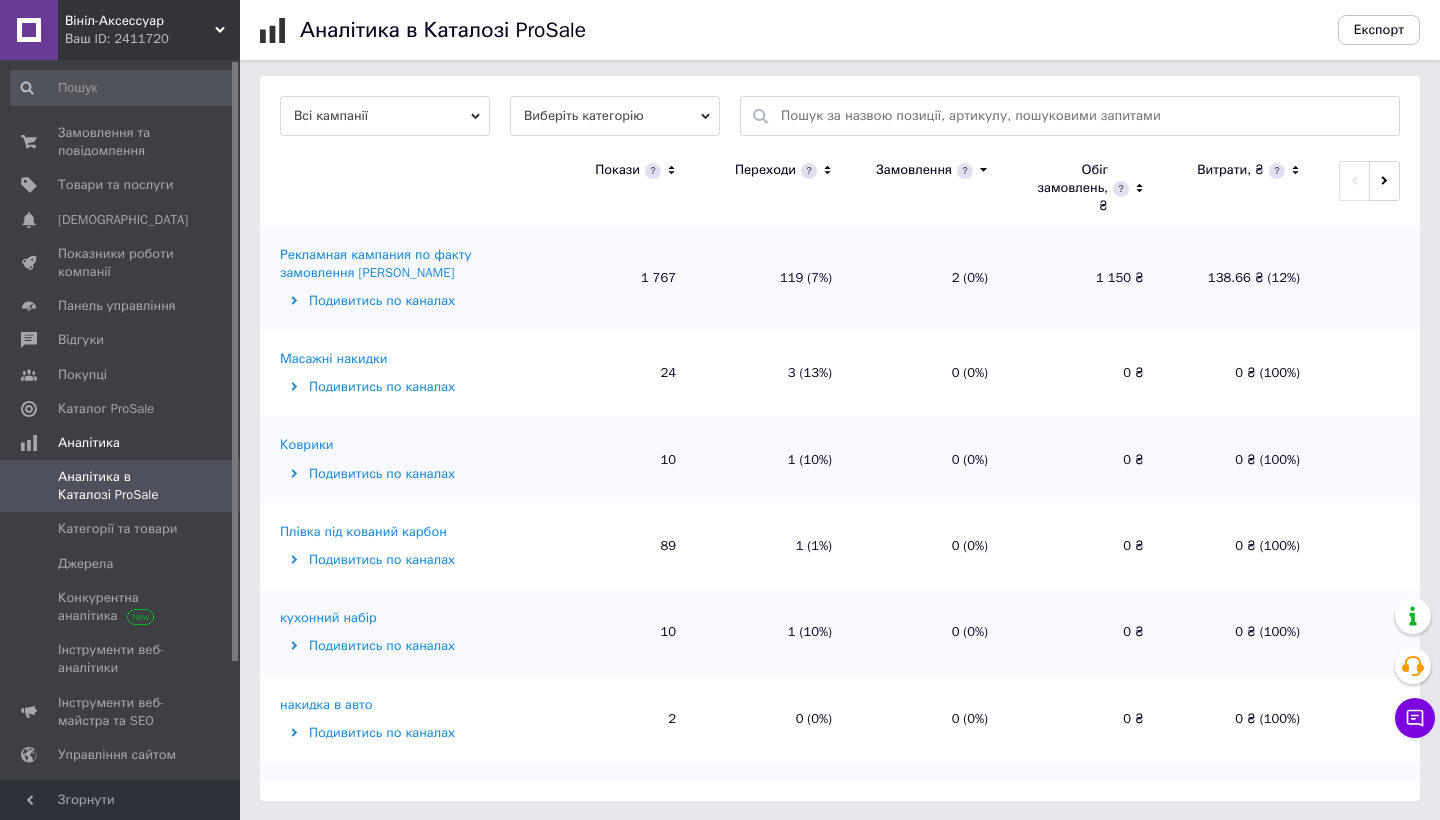 click on "Рекламная кампания по факту замовлення [PERSON_NAME]" at bounding box center [407, 264] 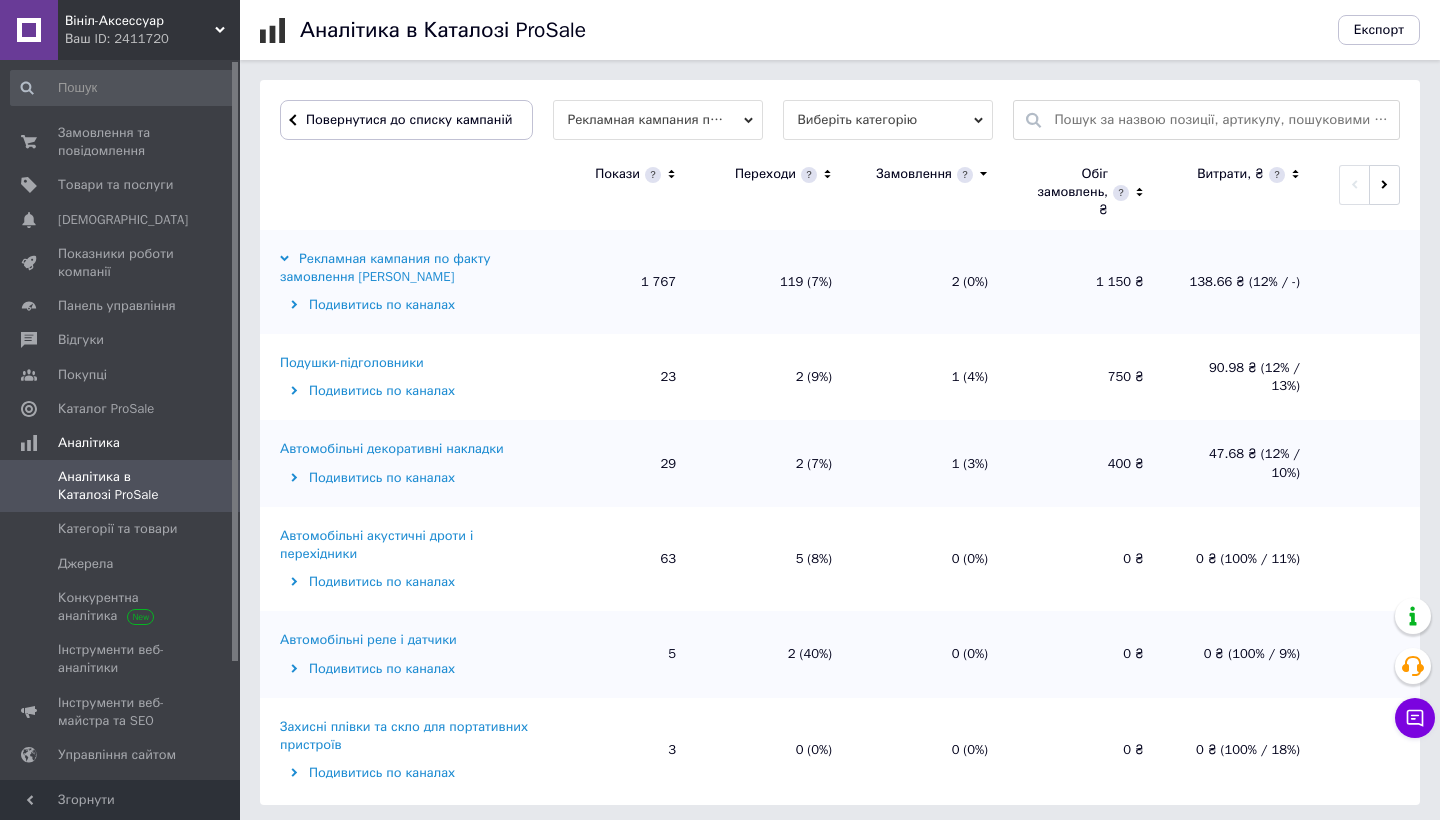 scroll, scrollTop: 600, scrollLeft: 0, axis: vertical 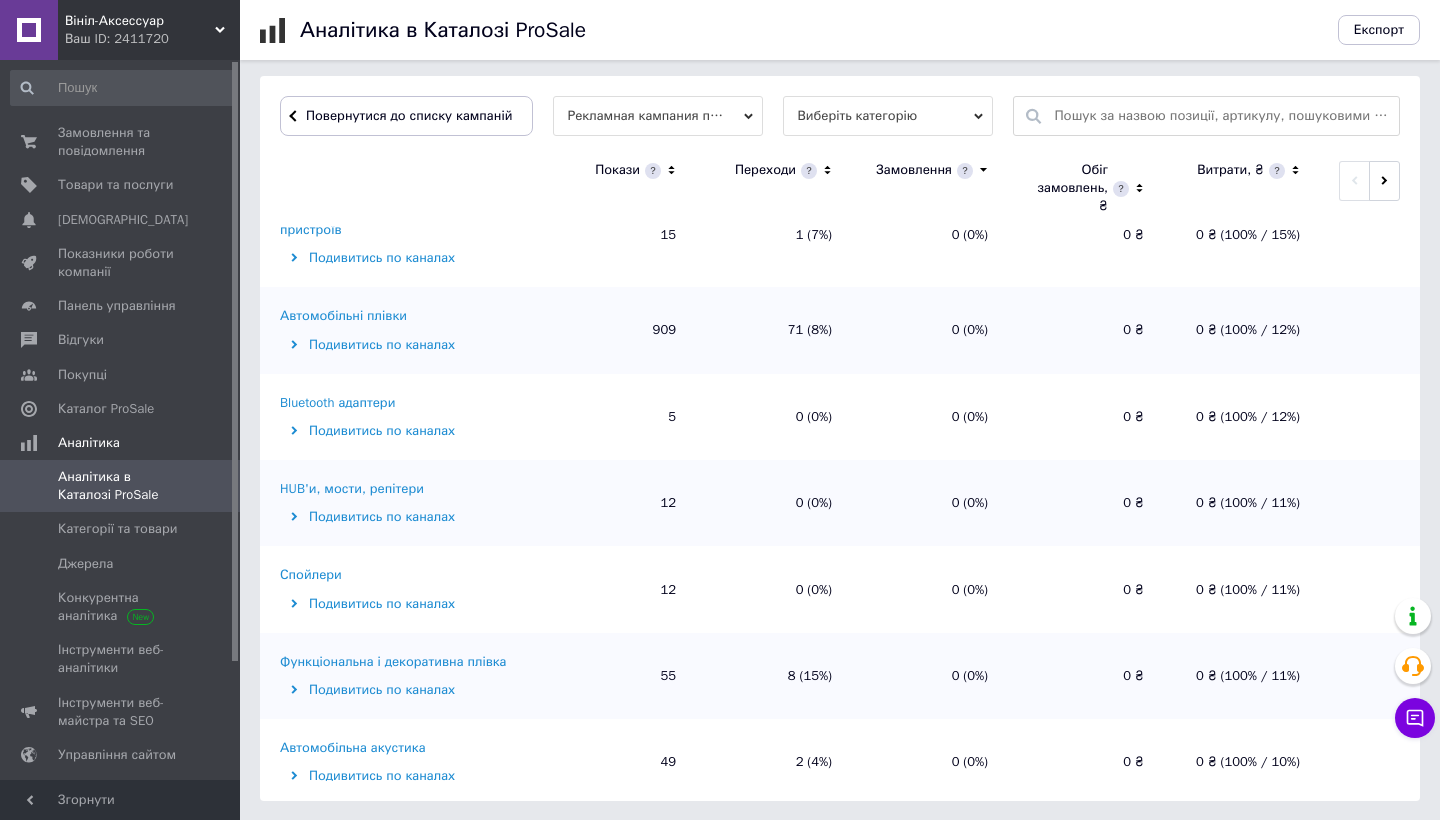 click on "Автомобільні плівки" at bounding box center [343, 316] 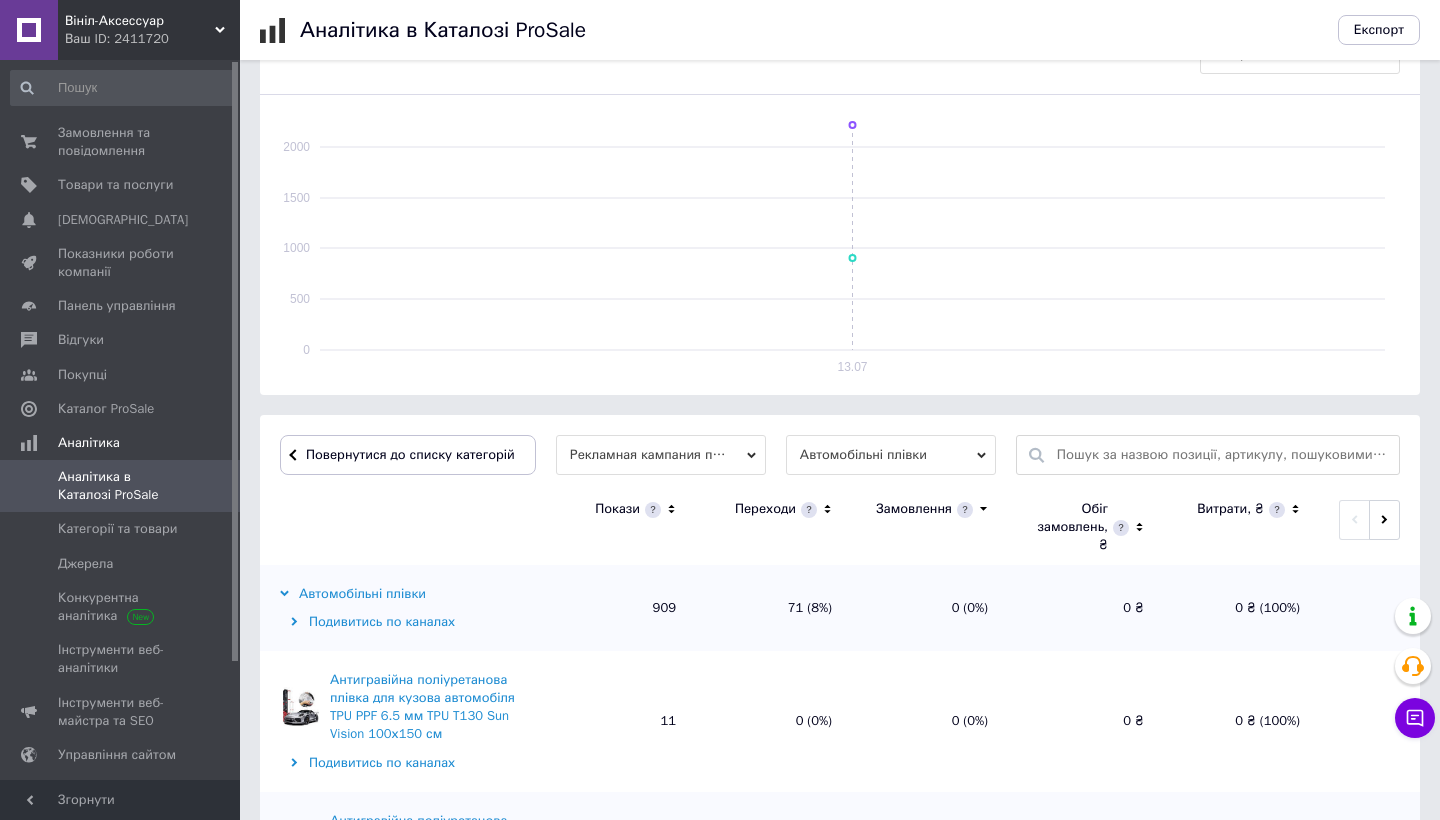 scroll, scrollTop: 494, scrollLeft: 0, axis: vertical 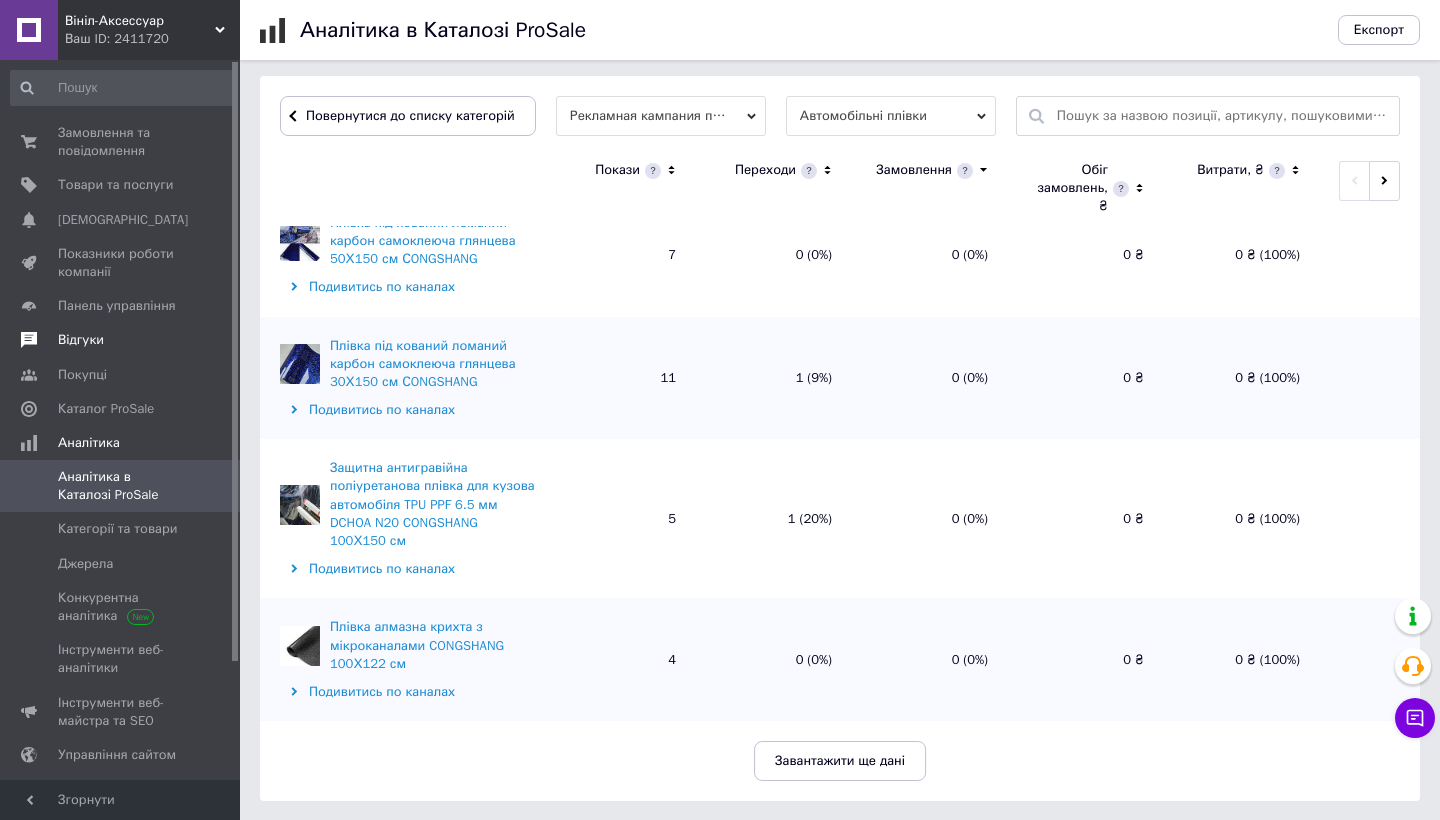 click on "Відгуки" at bounding box center [81, 340] 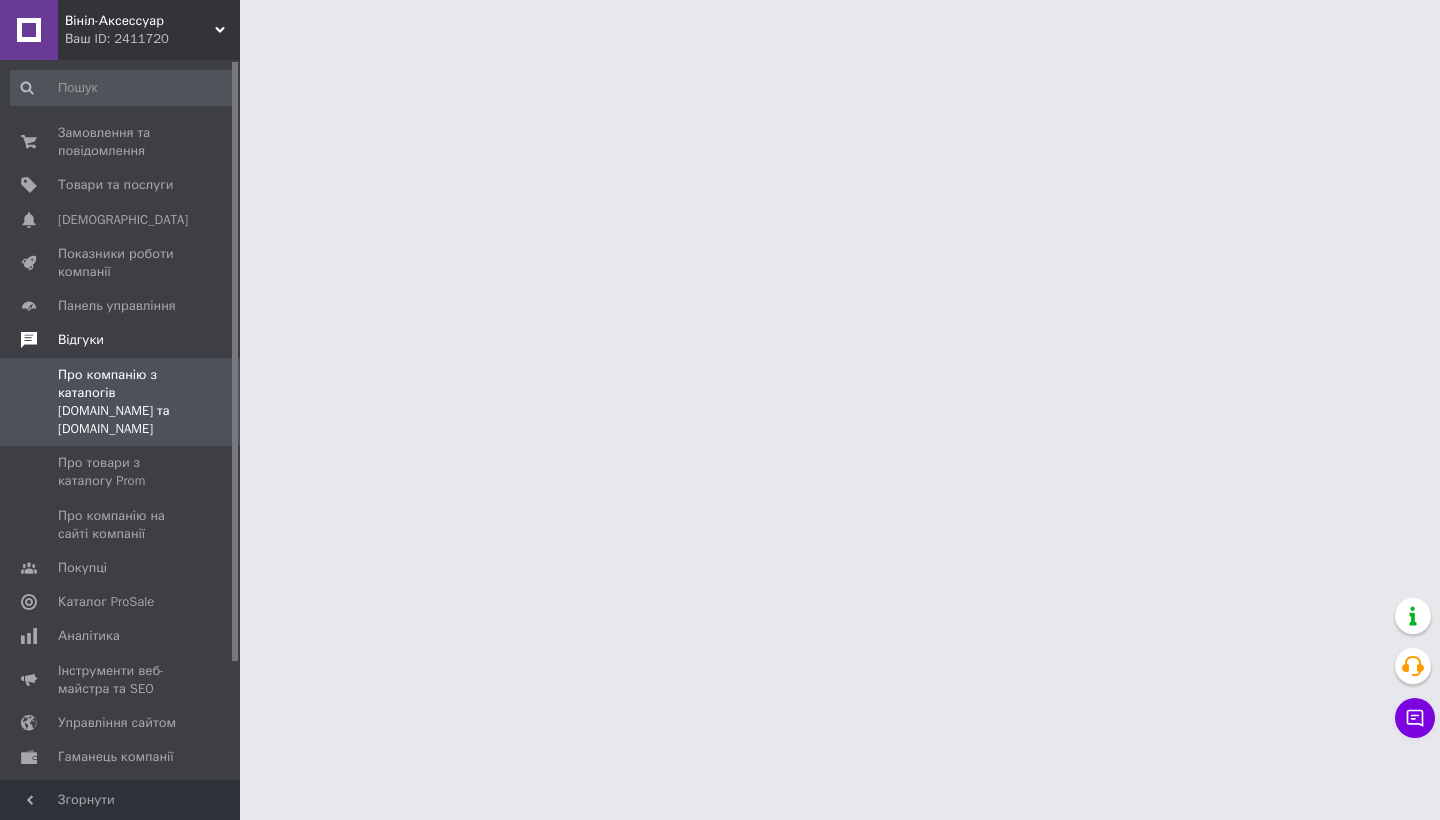 scroll, scrollTop: 0, scrollLeft: 0, axis: both 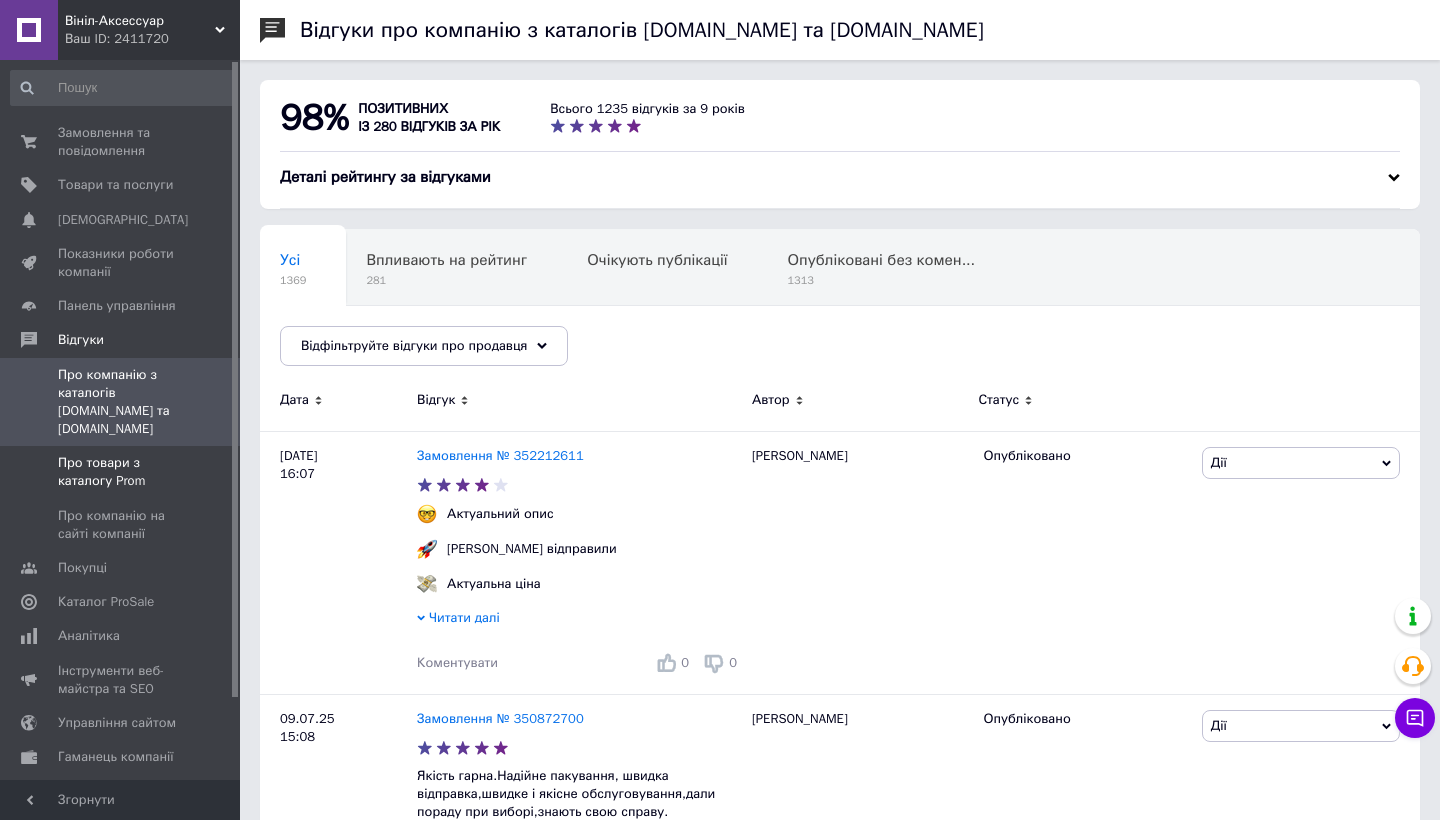 click on "Про товари з каталогу Prom" at bounding box center (121, 472) 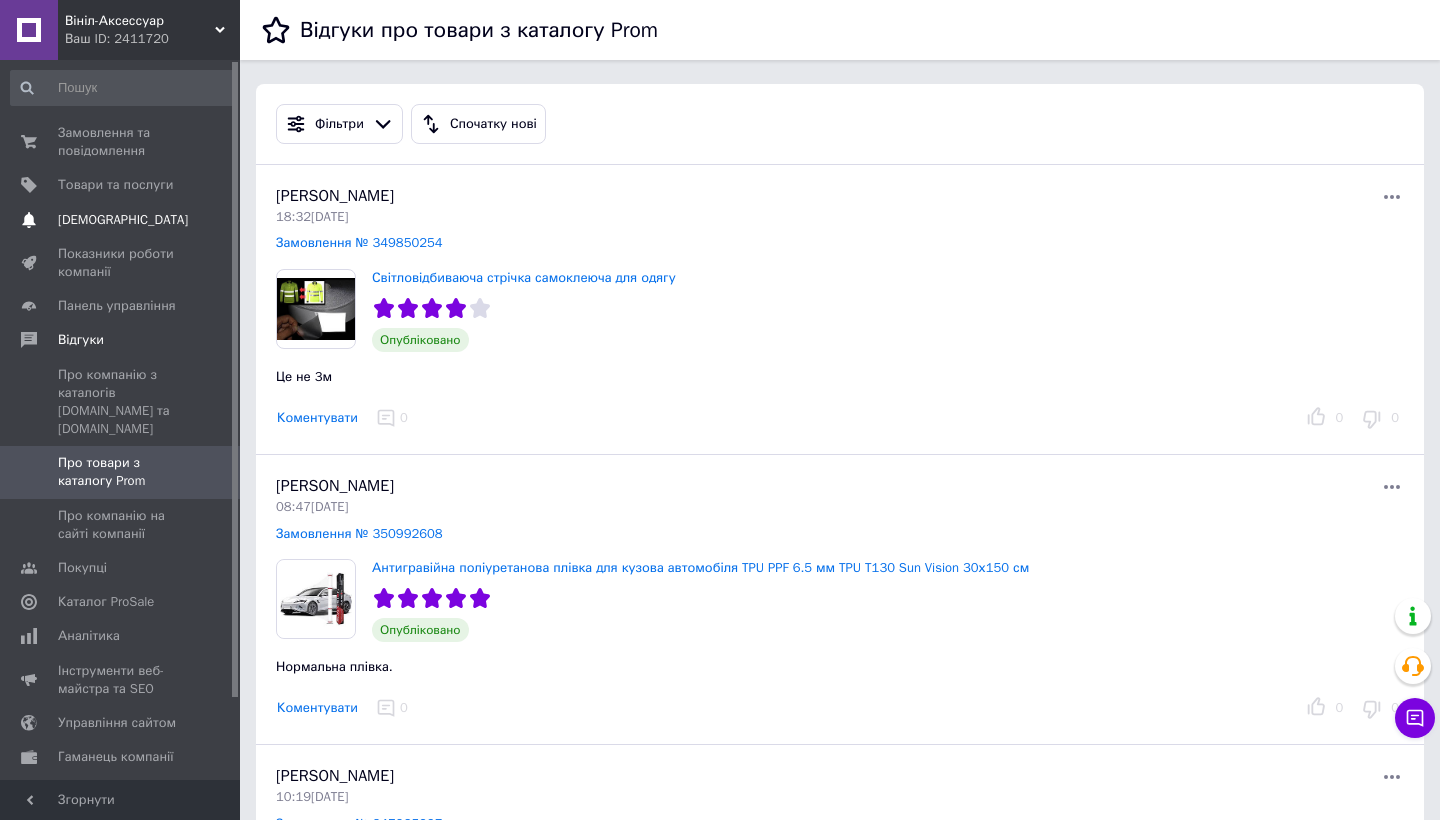 click on "[DEMOGRAPHIC_DATA] 0" at bounding box center [123, 220] 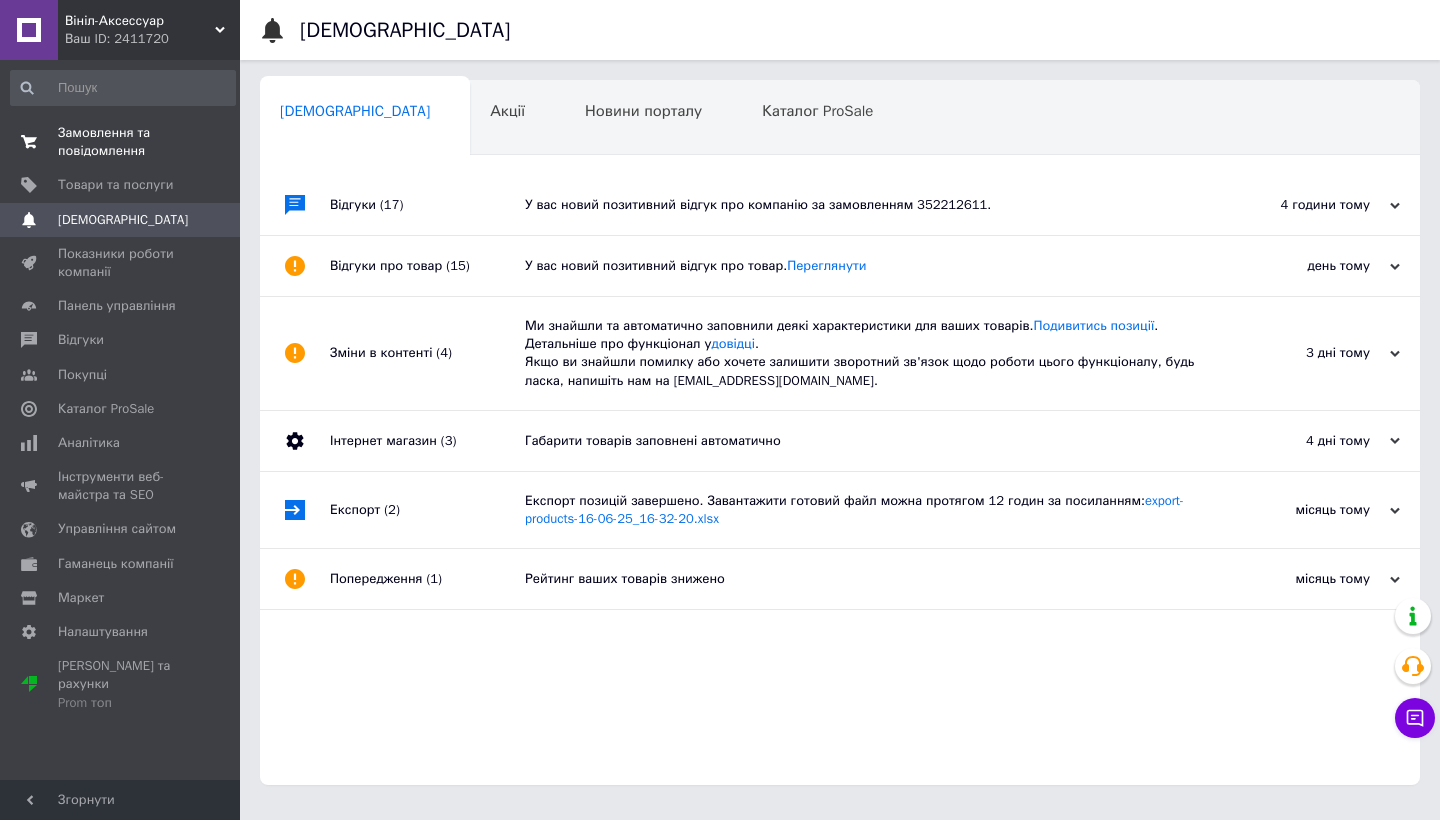click on "Замовлення та повідомлення" at bounding box center [121, 142] 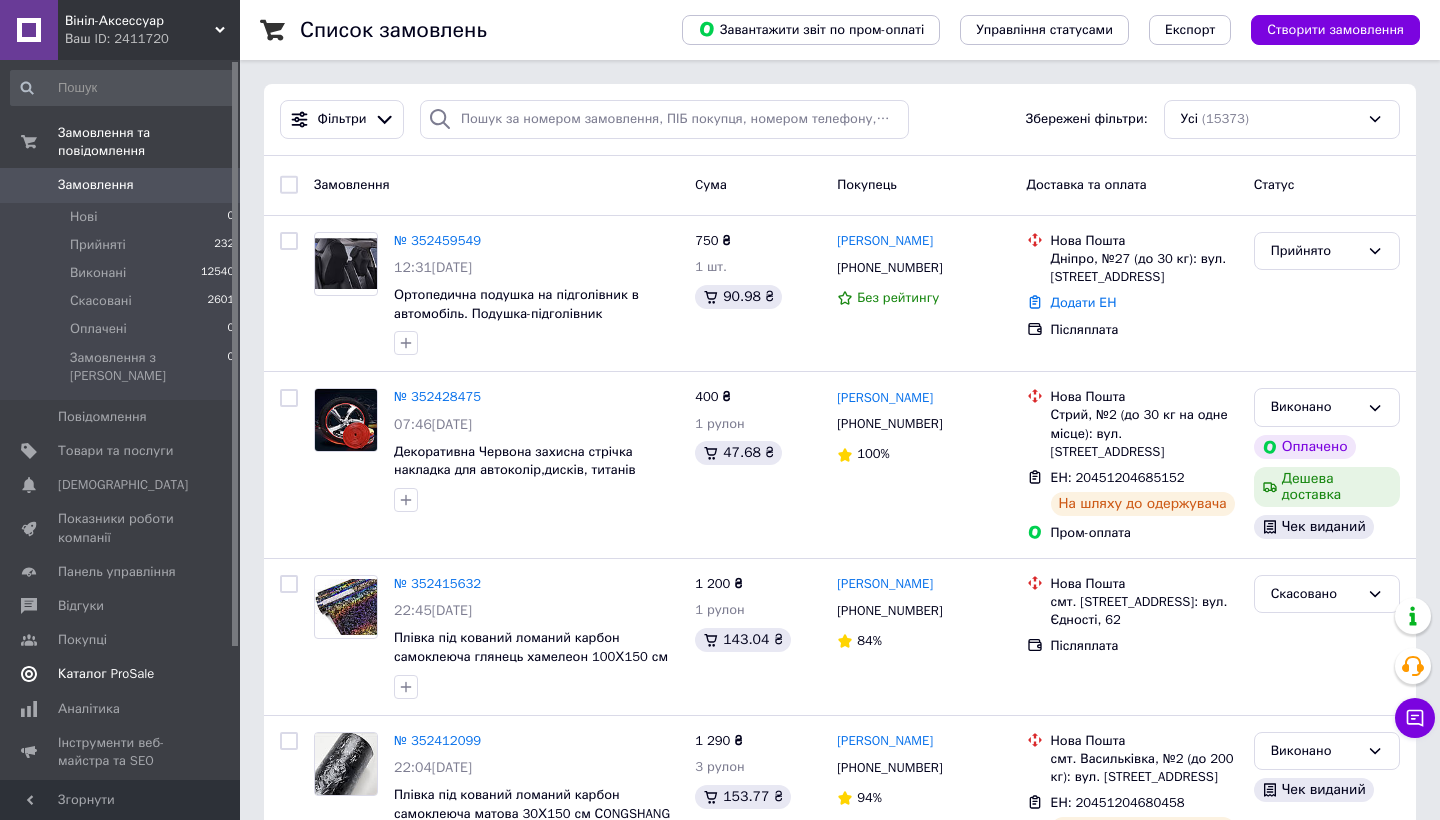click on "Каталог ProSale" at bounding box center (106, 674) 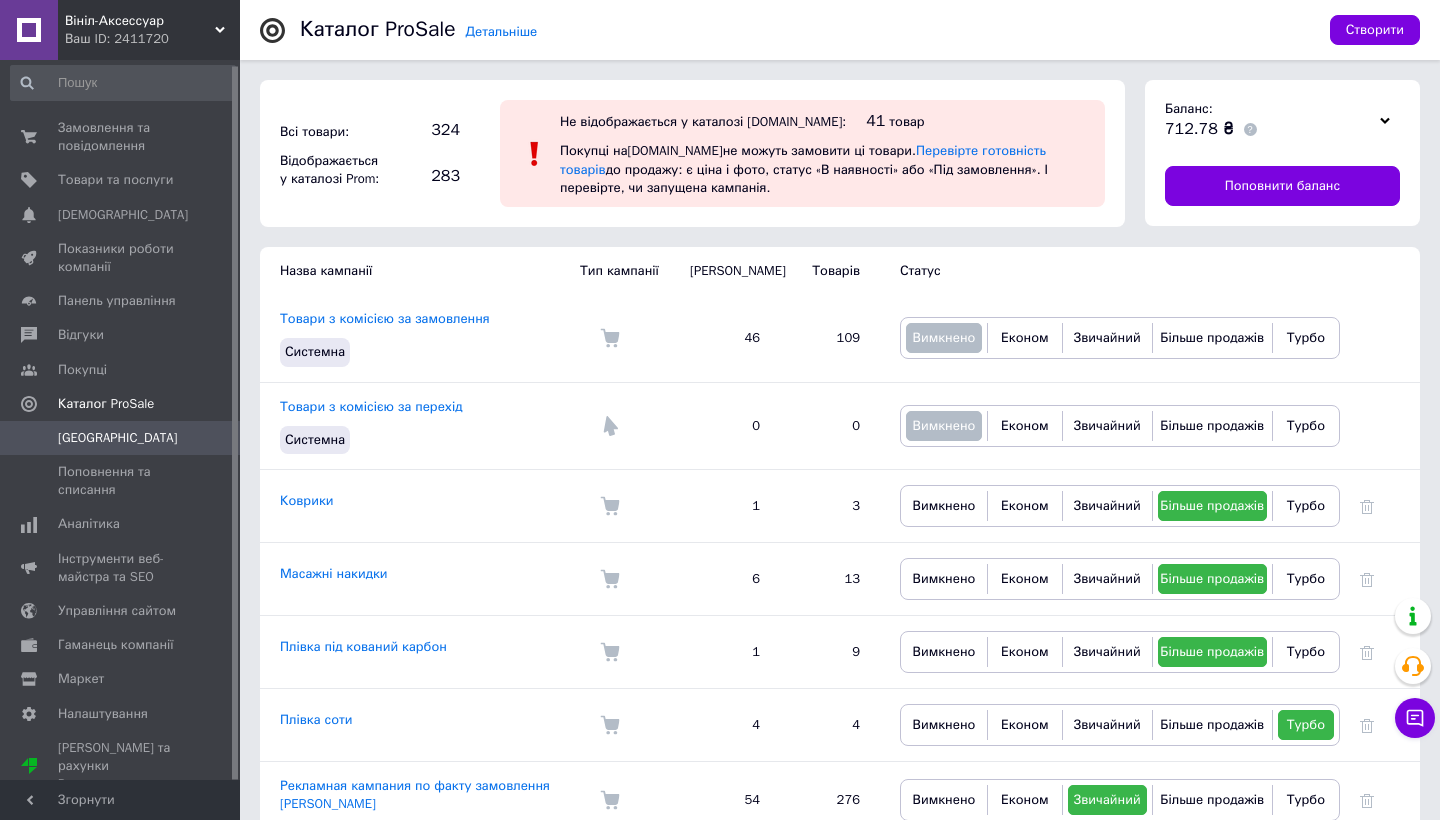 scroll, scrollTop: 4, scrollLeft: 0, axis: vertical 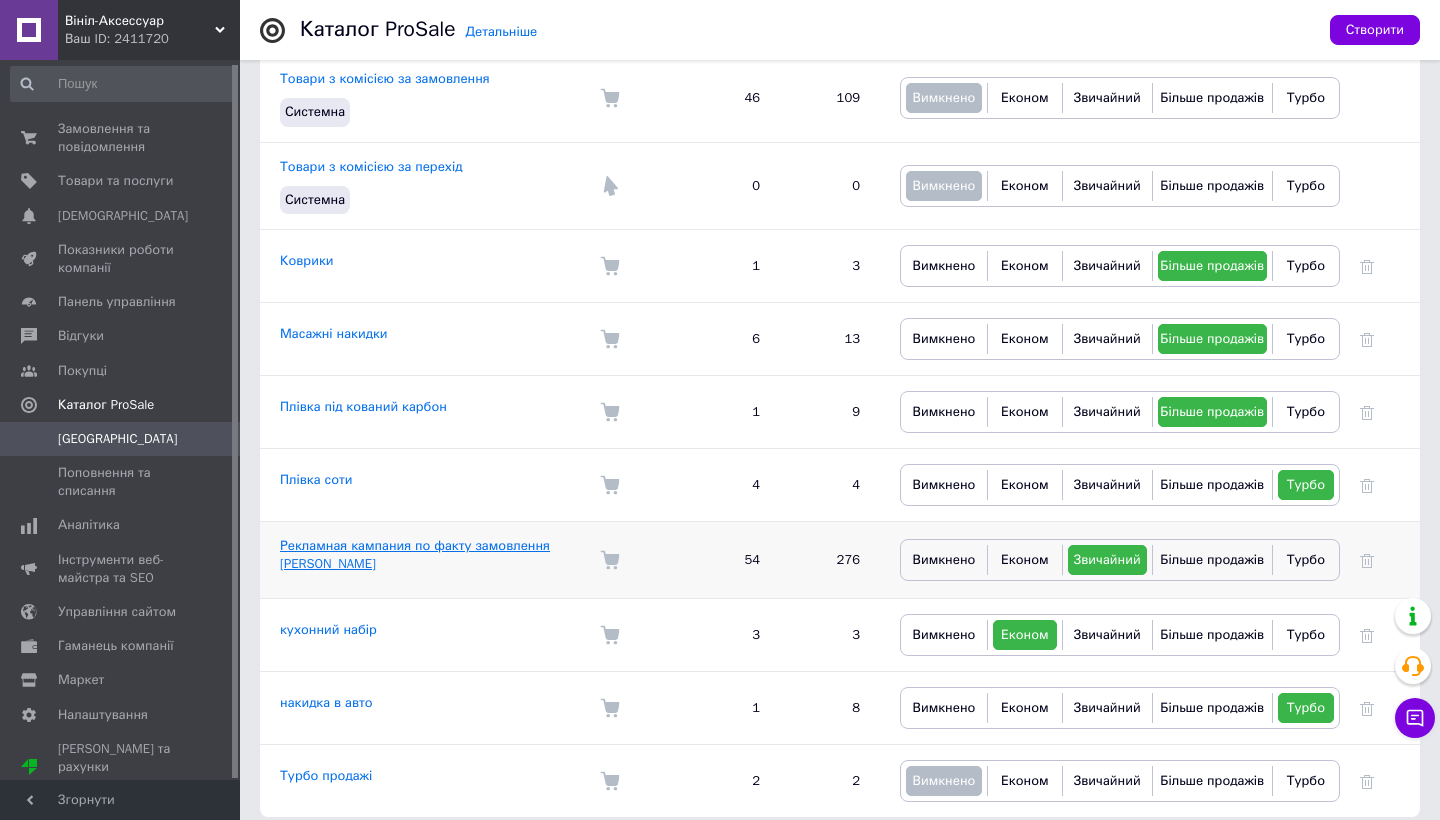 click on "Рекламная кампания по факту замовлення [PERSON_NAME]" at bounding box center (415, 554) 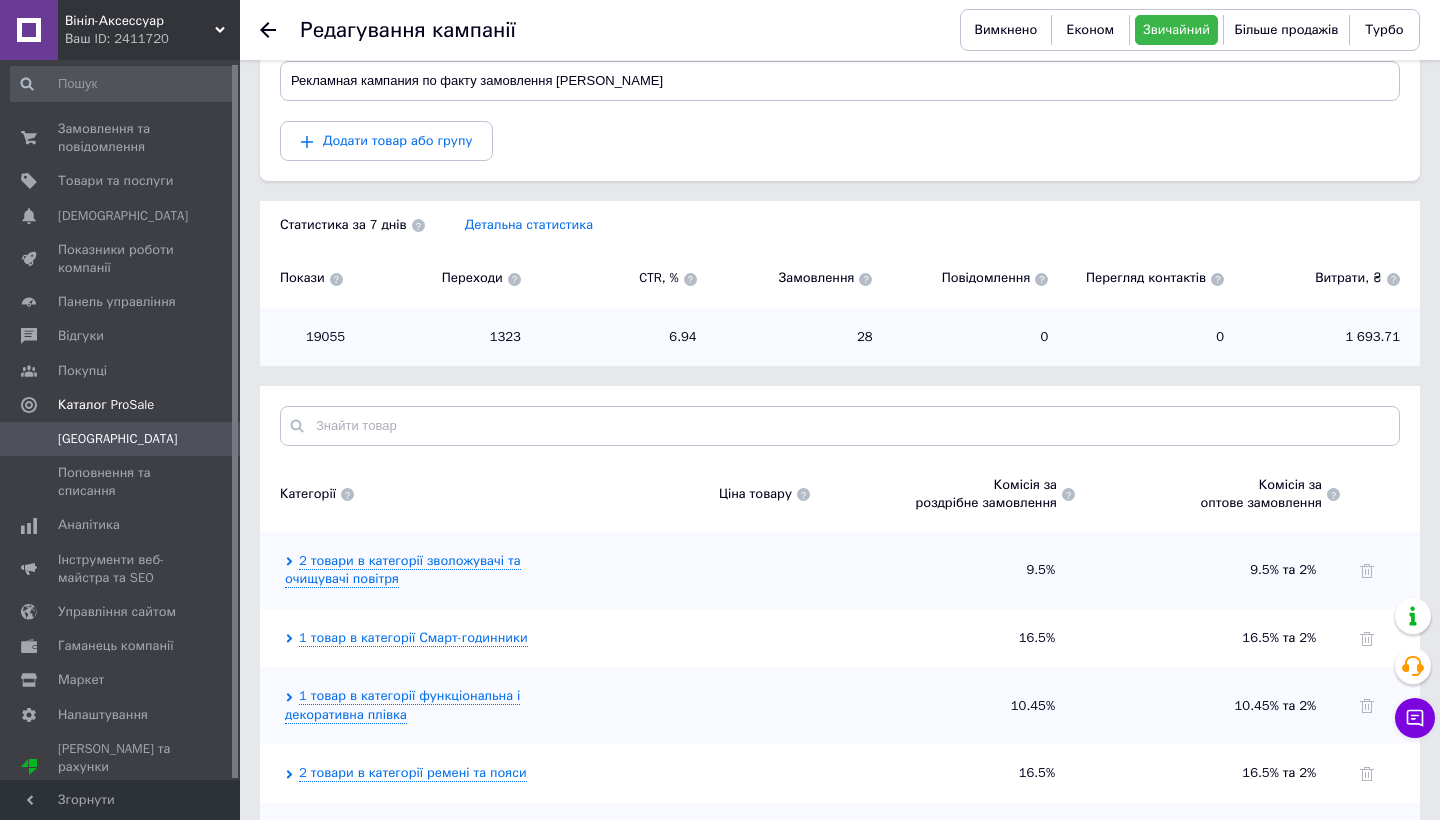 scroll, scrollTop: 283, scrollLeft: 0, axis: vertical 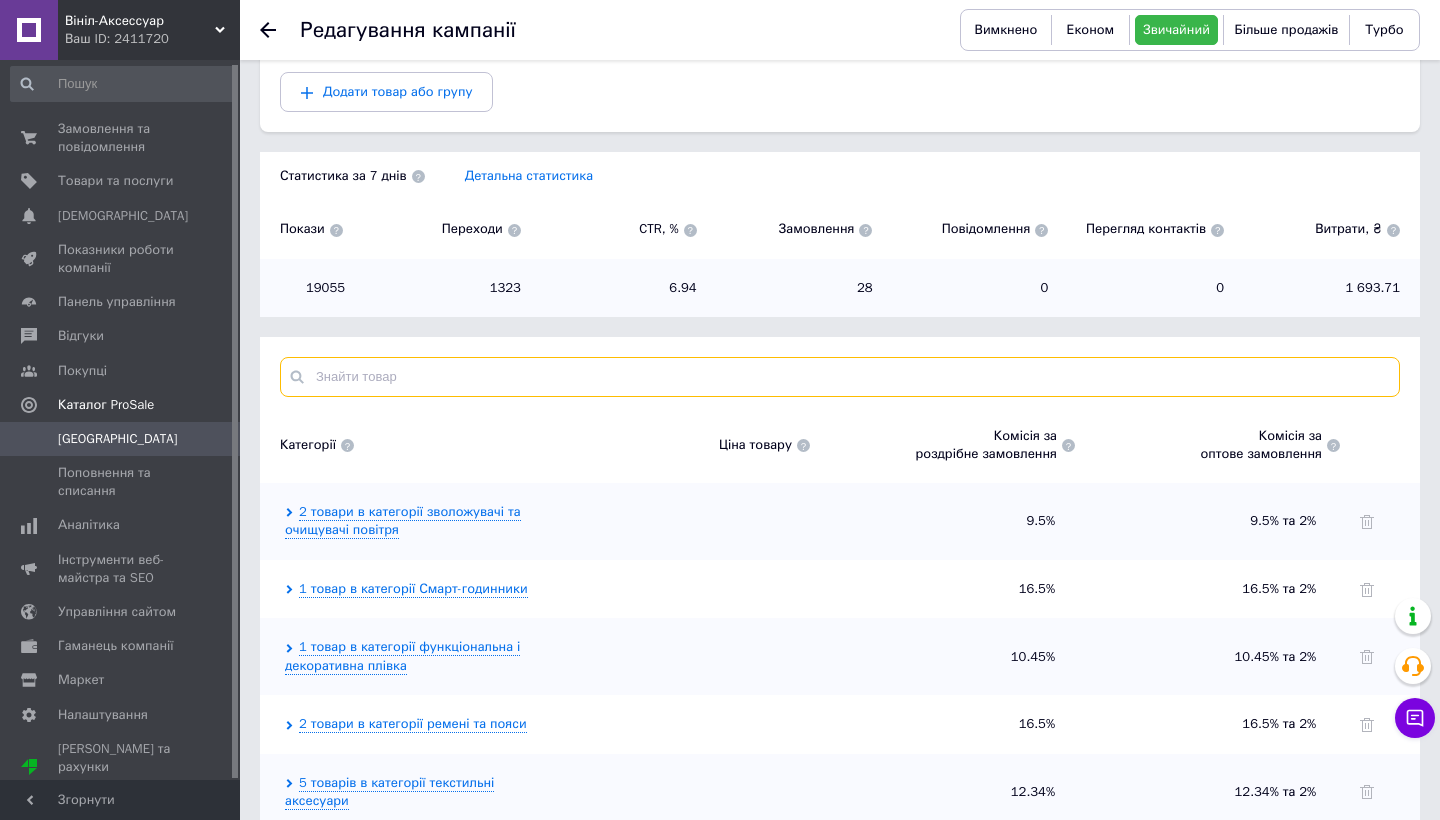 click at bounding box center [840, 377] 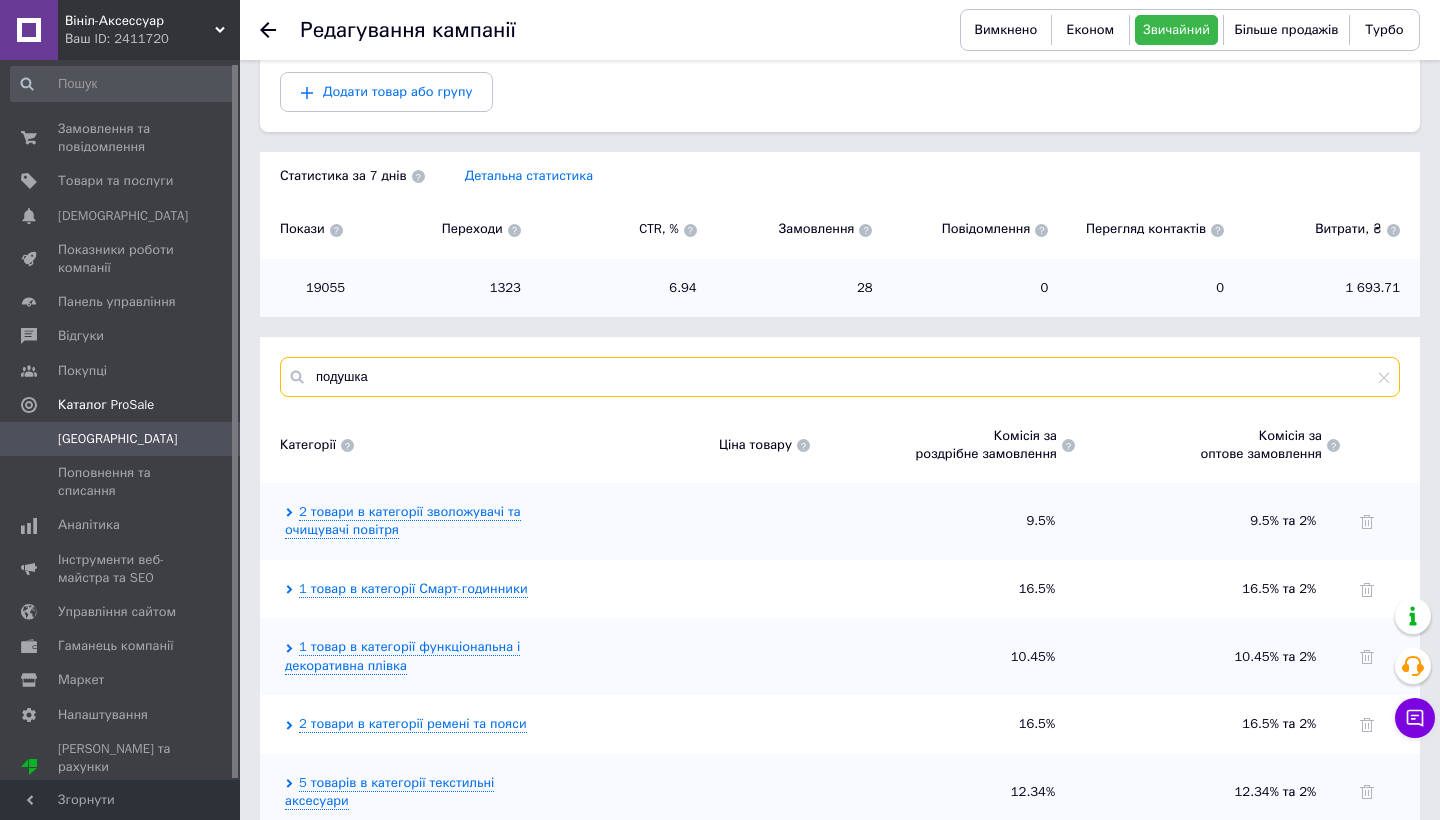 type on "подушка" 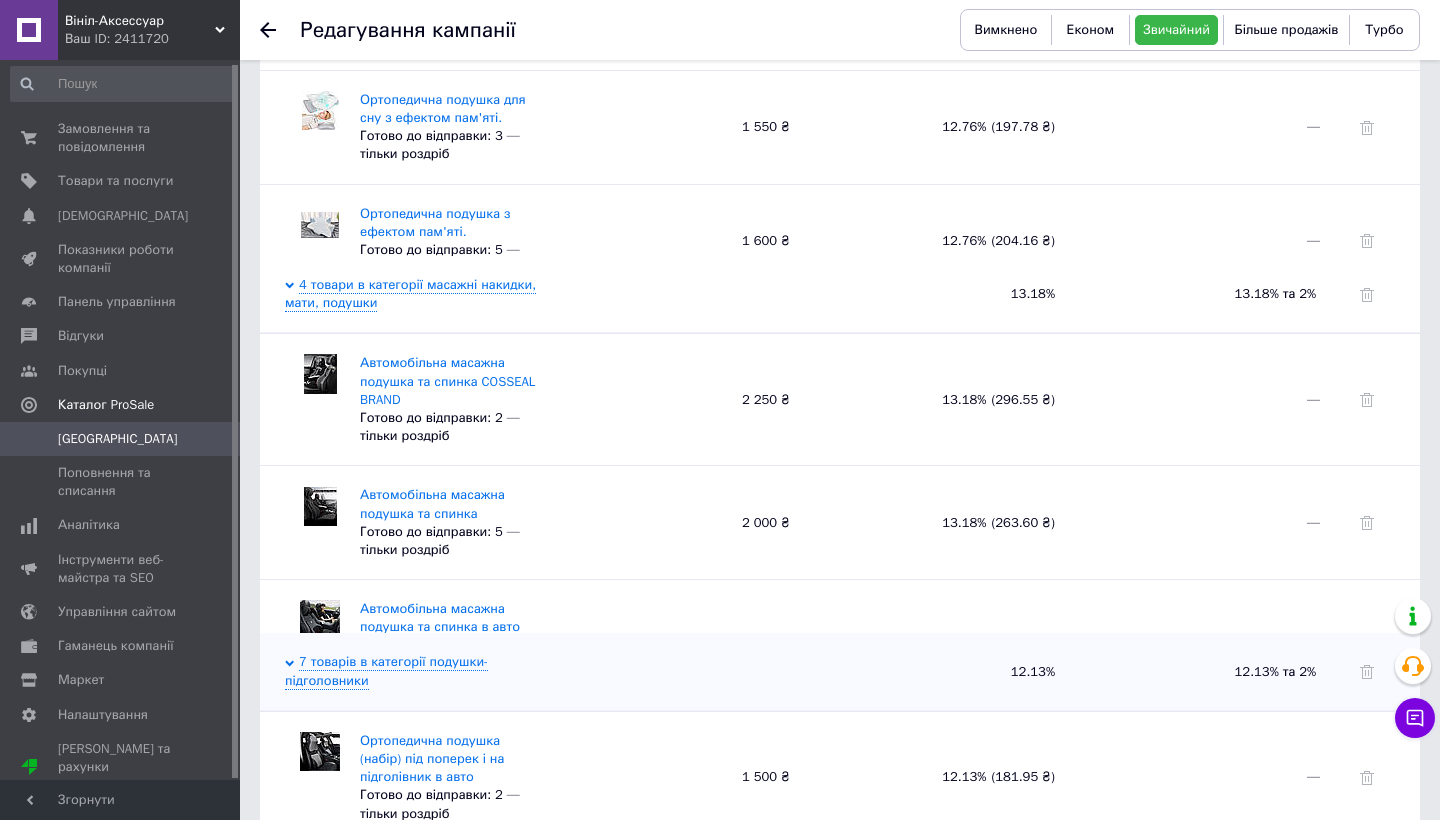 scroll, scrollTop: 1001, scrollLeft: 0, axis: vertical 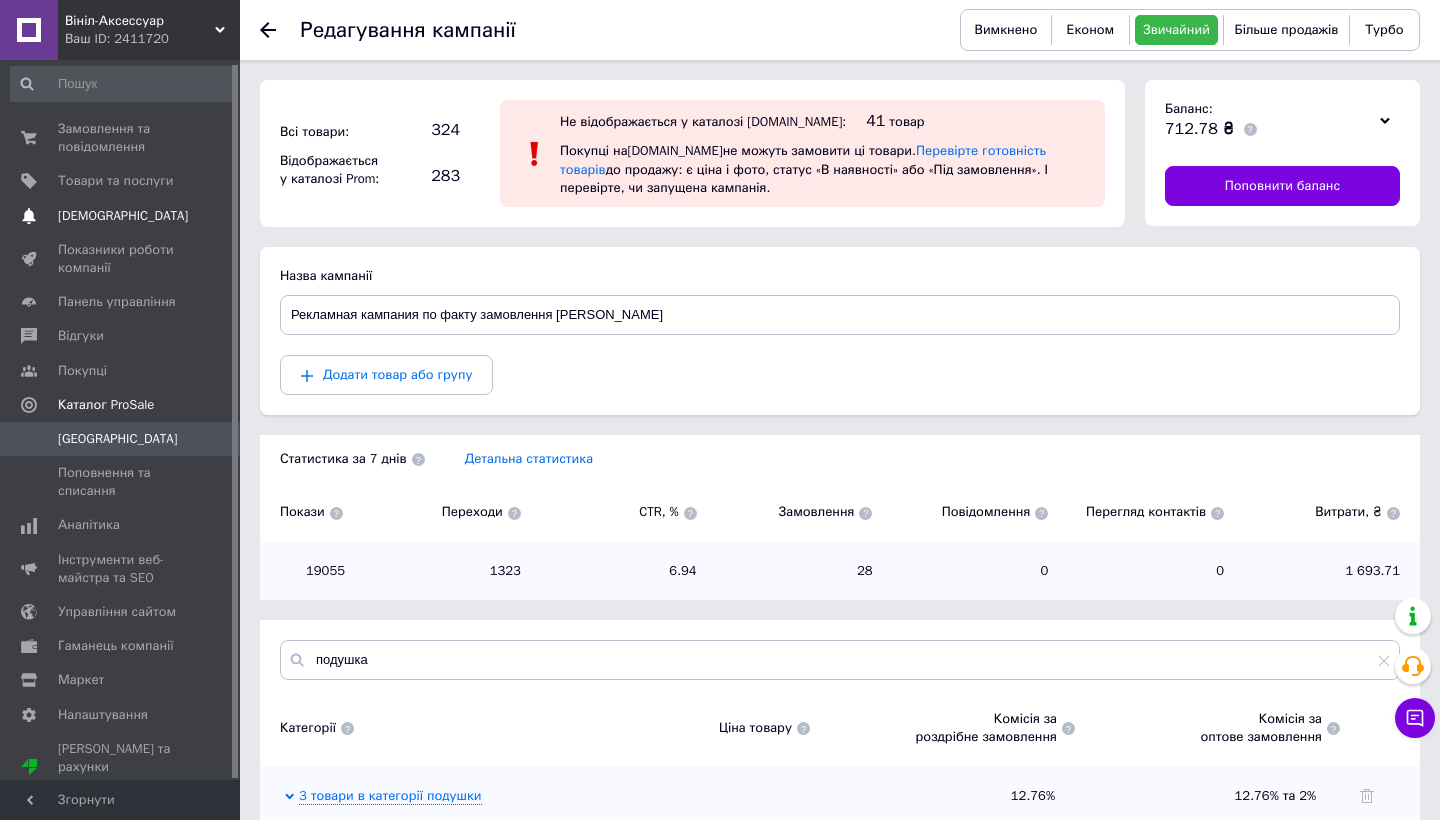 click on "[DEMOGRAPHIC_DATA]" at bounding box center (123, 216) 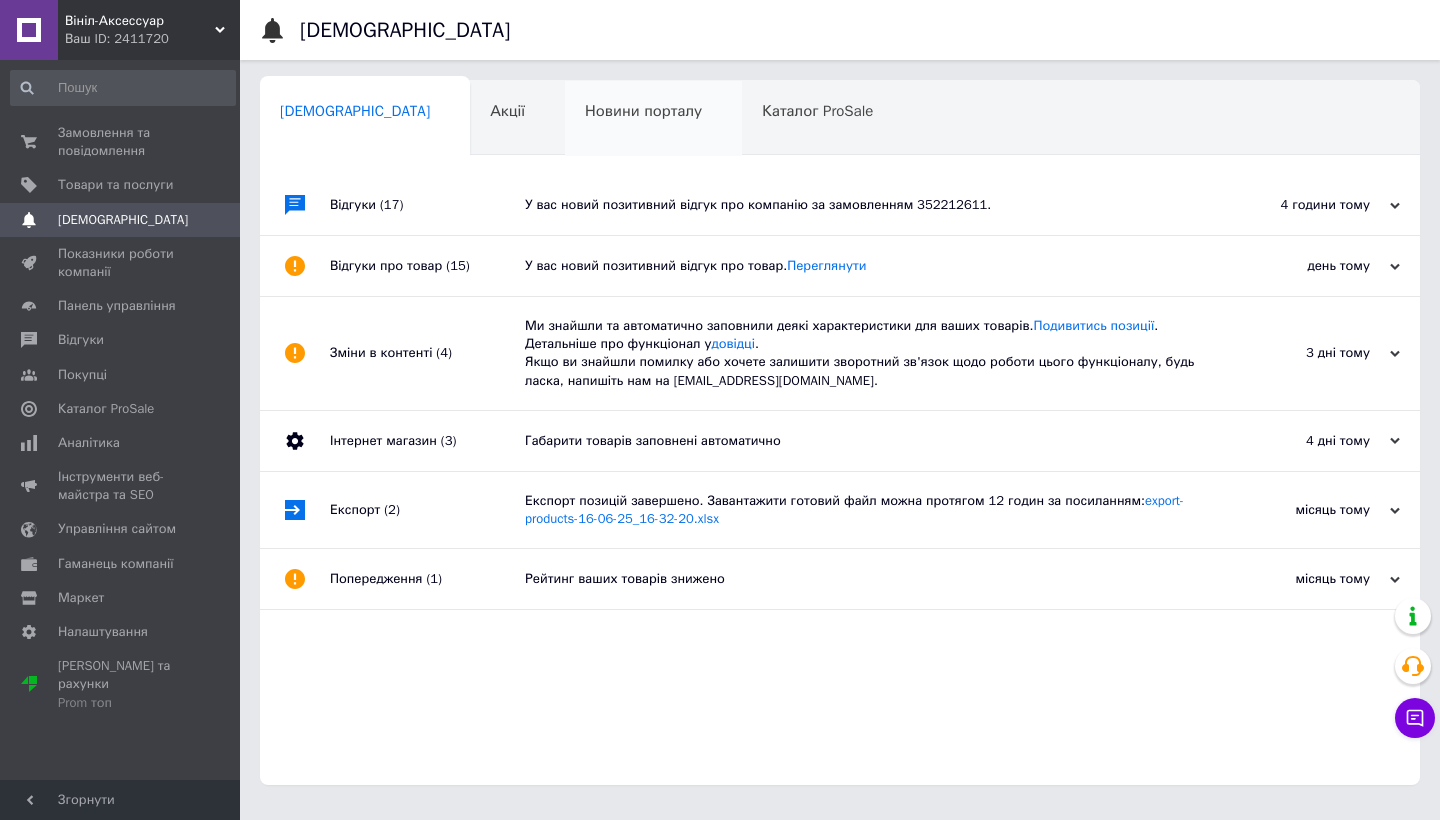 click on "Новини порталу 0" at bounding box center (653, 119) 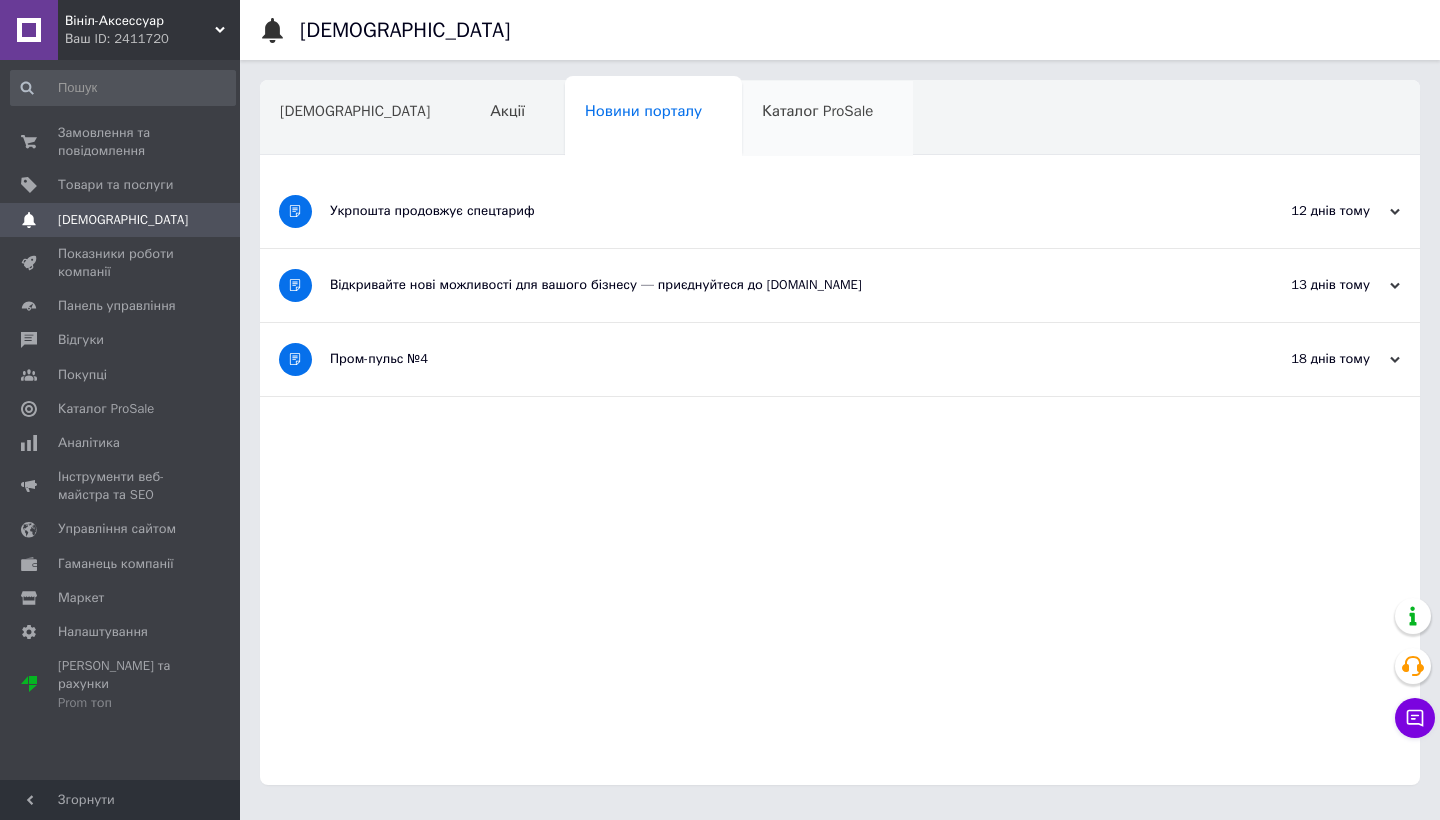 click on "Каталог ProSale" at bounding box center [817, 111] 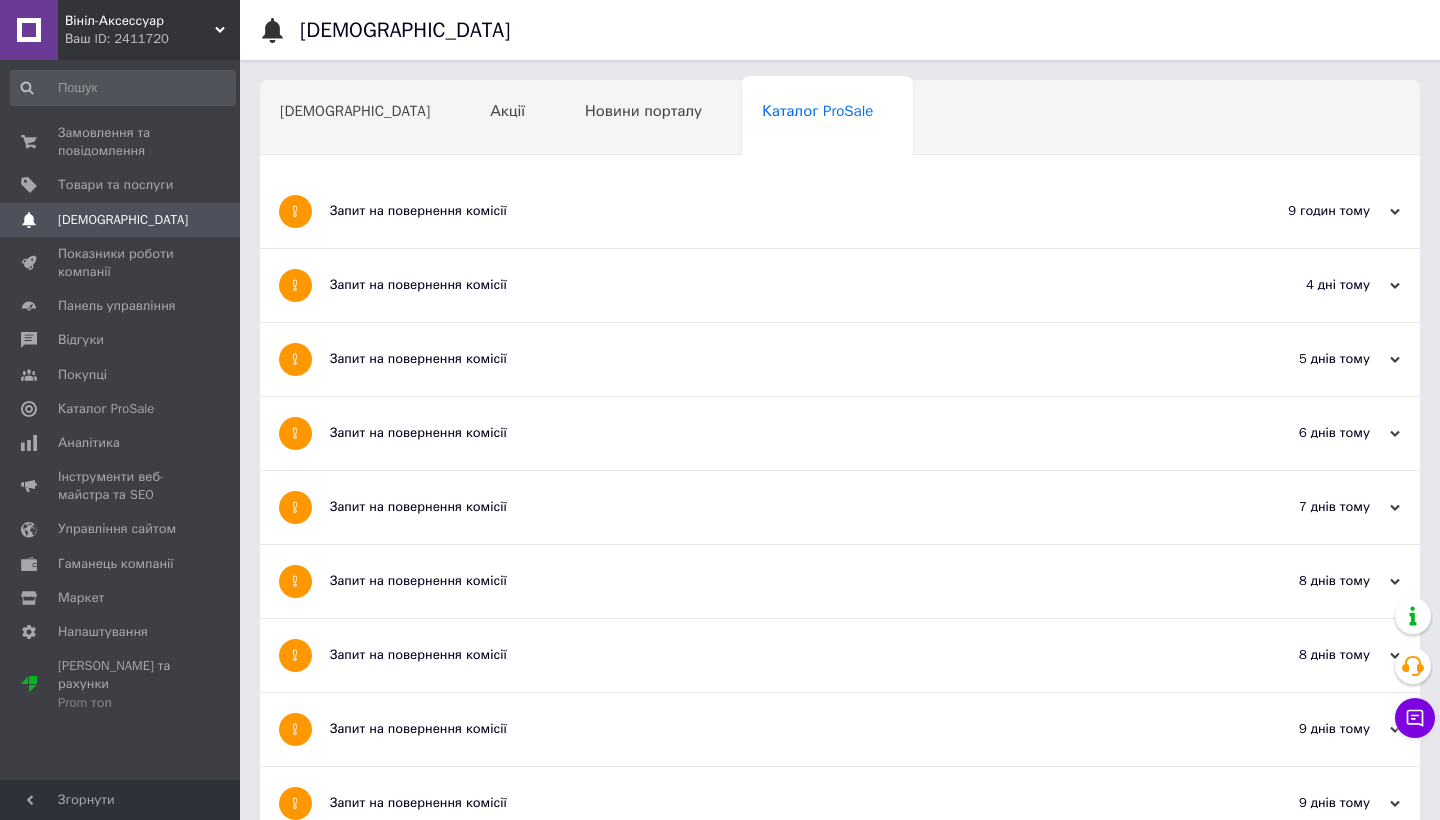 click on "Замовлення та повідомлення 0 0 Товари та послуги Сповіщення 0 Показники роботи компанії Панель управління Відгуки Покупці Каталог ProSale Аналітика Інструменти веб-майстра та SEO Управління сайтом Гаманець компанії [PERSON_NAME] Тарифи та рахунки Prom топ" at bounding box center (123, 423) 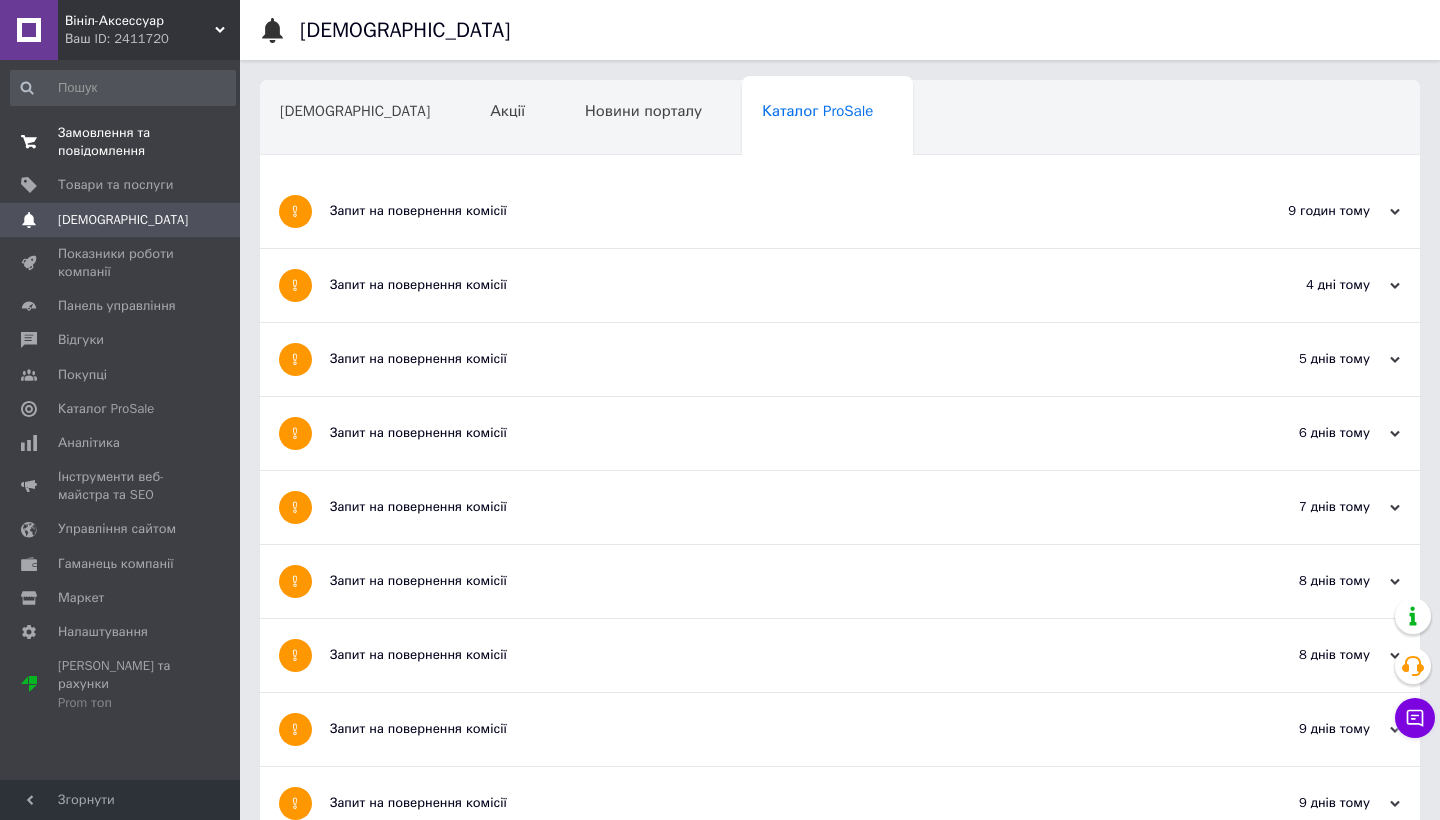 click on "Замовлення та повідомлення" at bounding box center (121, 142) 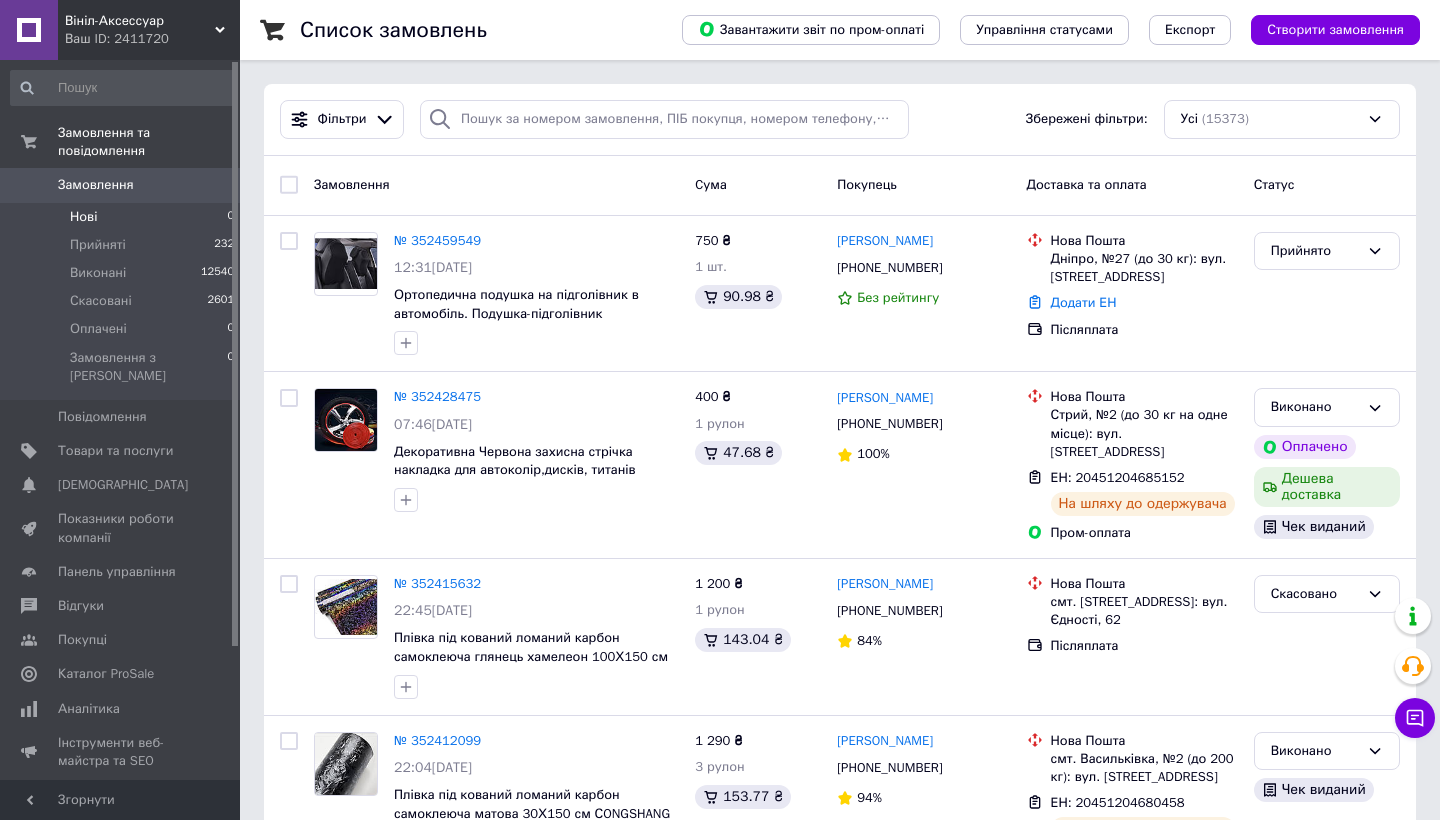 click on "Нові" at bounding box center [83, 217] 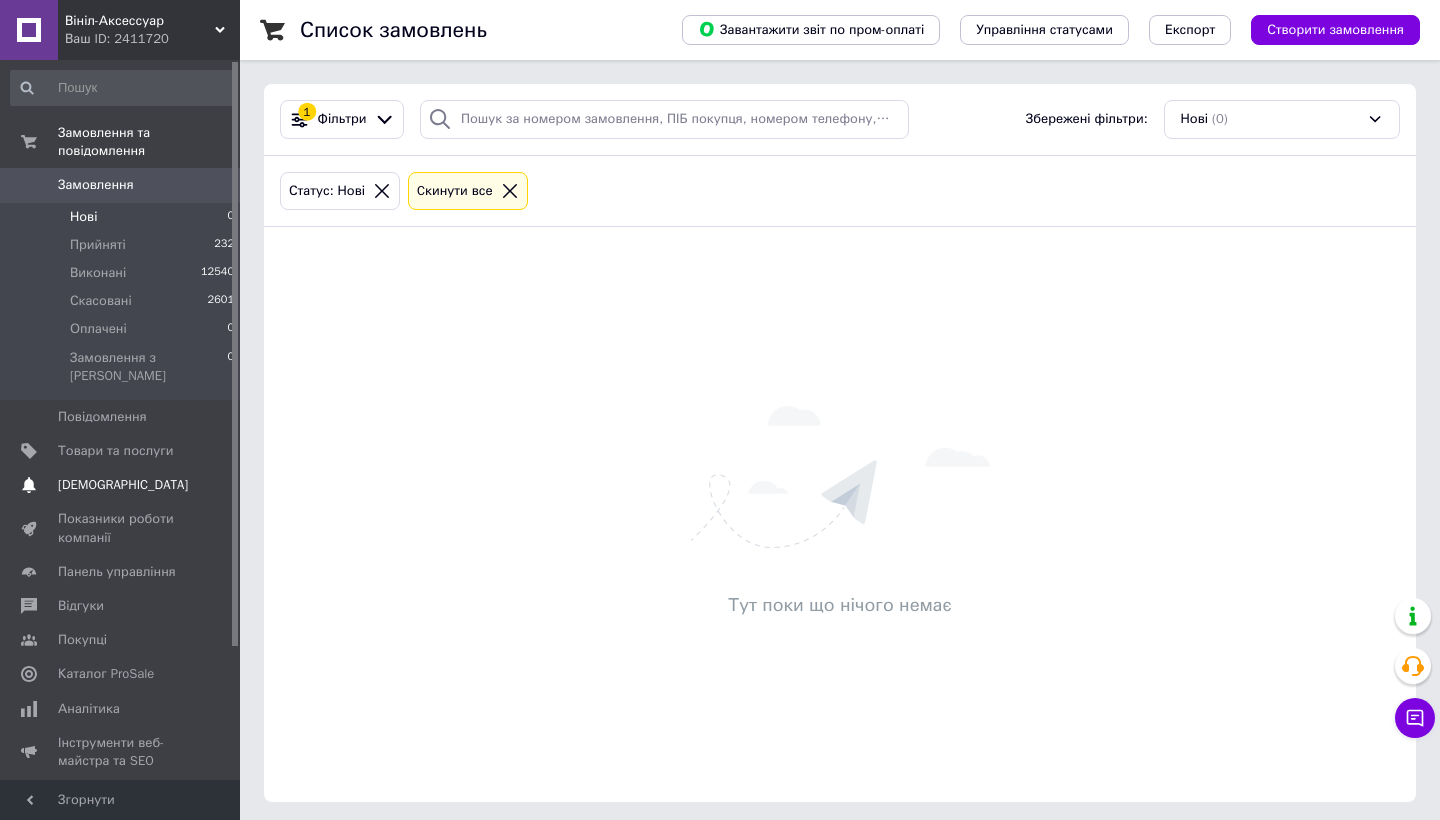 click on "[DEMOGRAPHIC_DATA]" at bounding box center (123, 485) 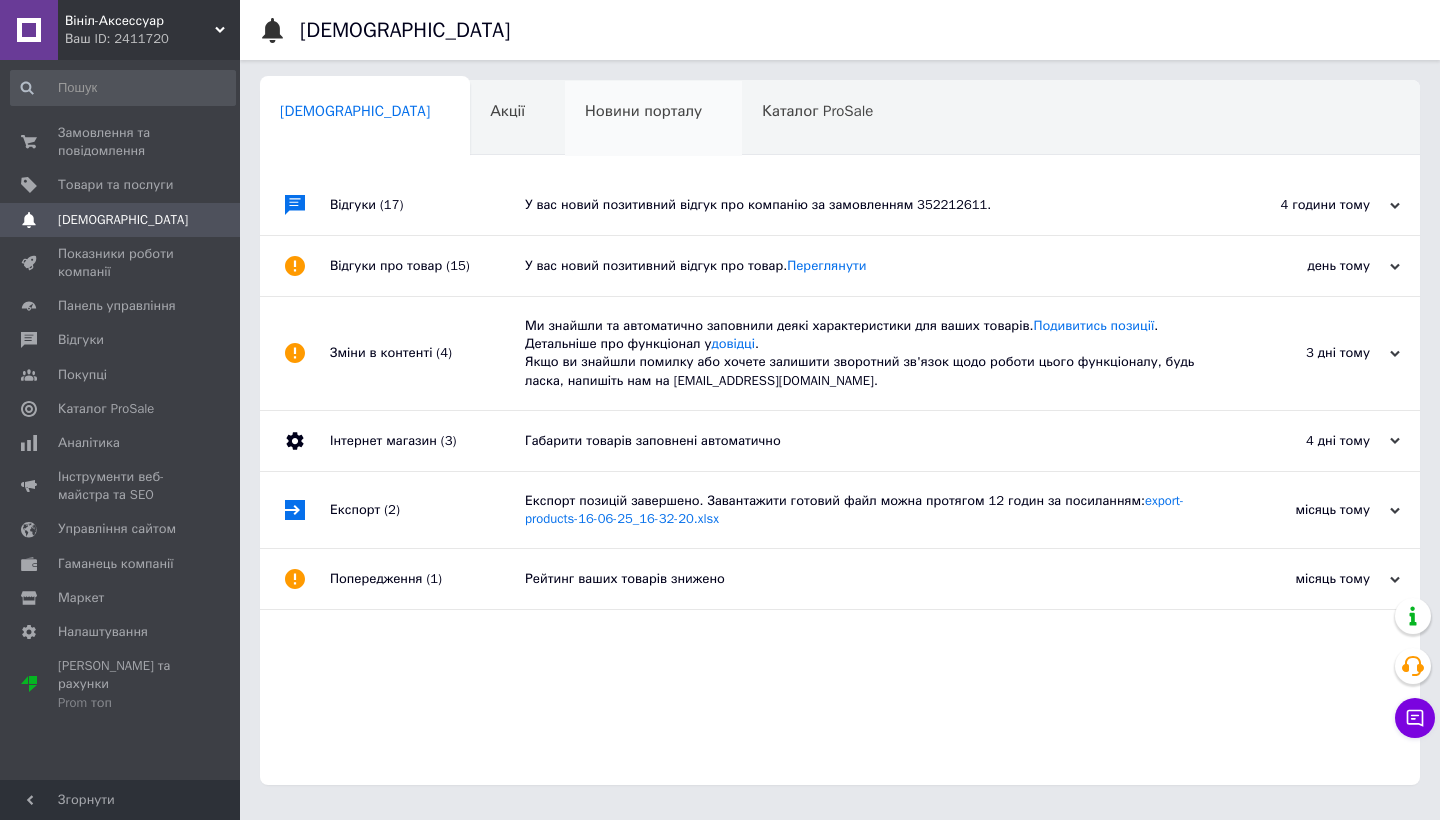 click on "Новини порталу" at bounding box center (643, 111) 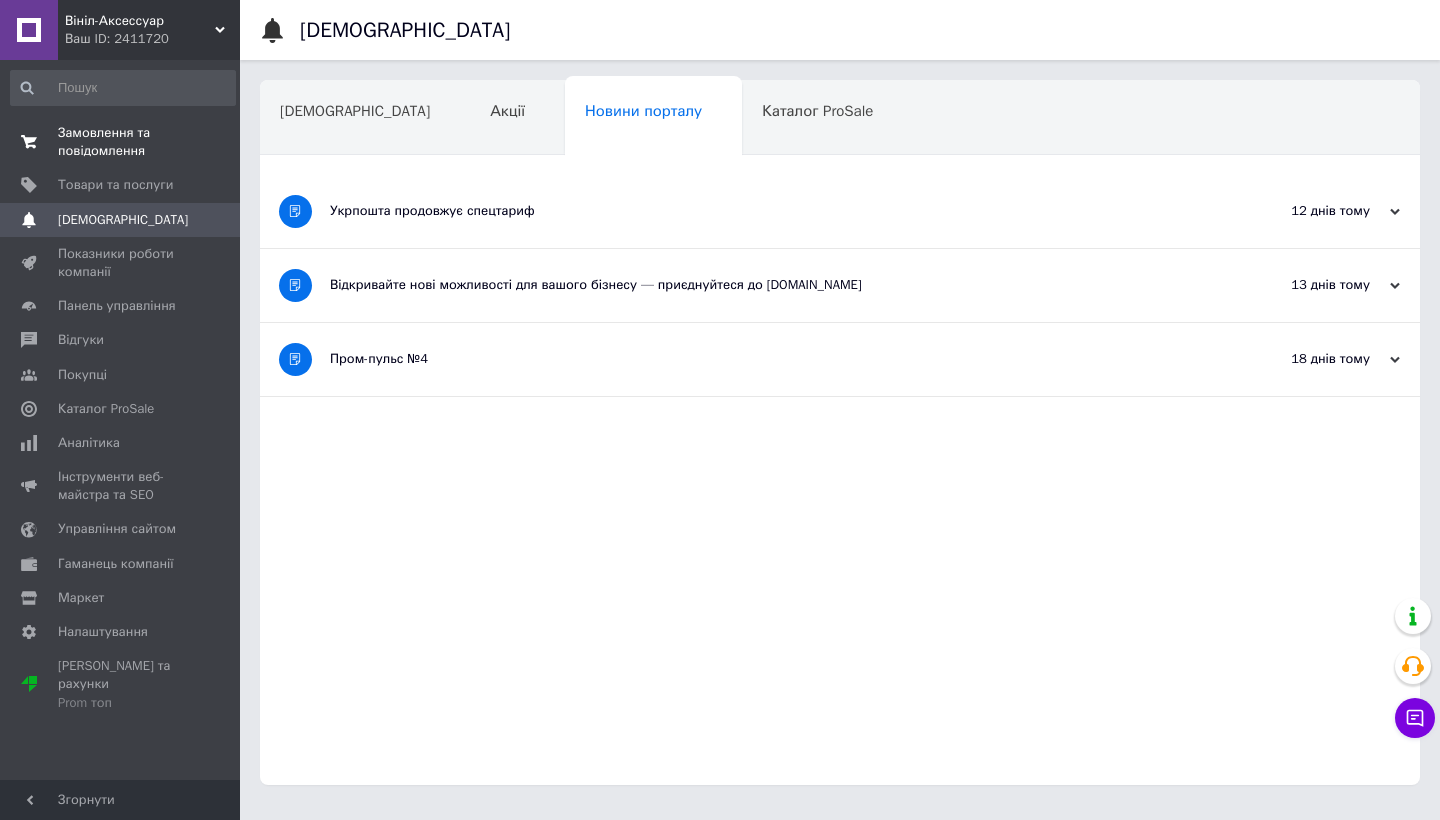 click on "Замовлення та повідомлення" at bounding box center (121, 142) 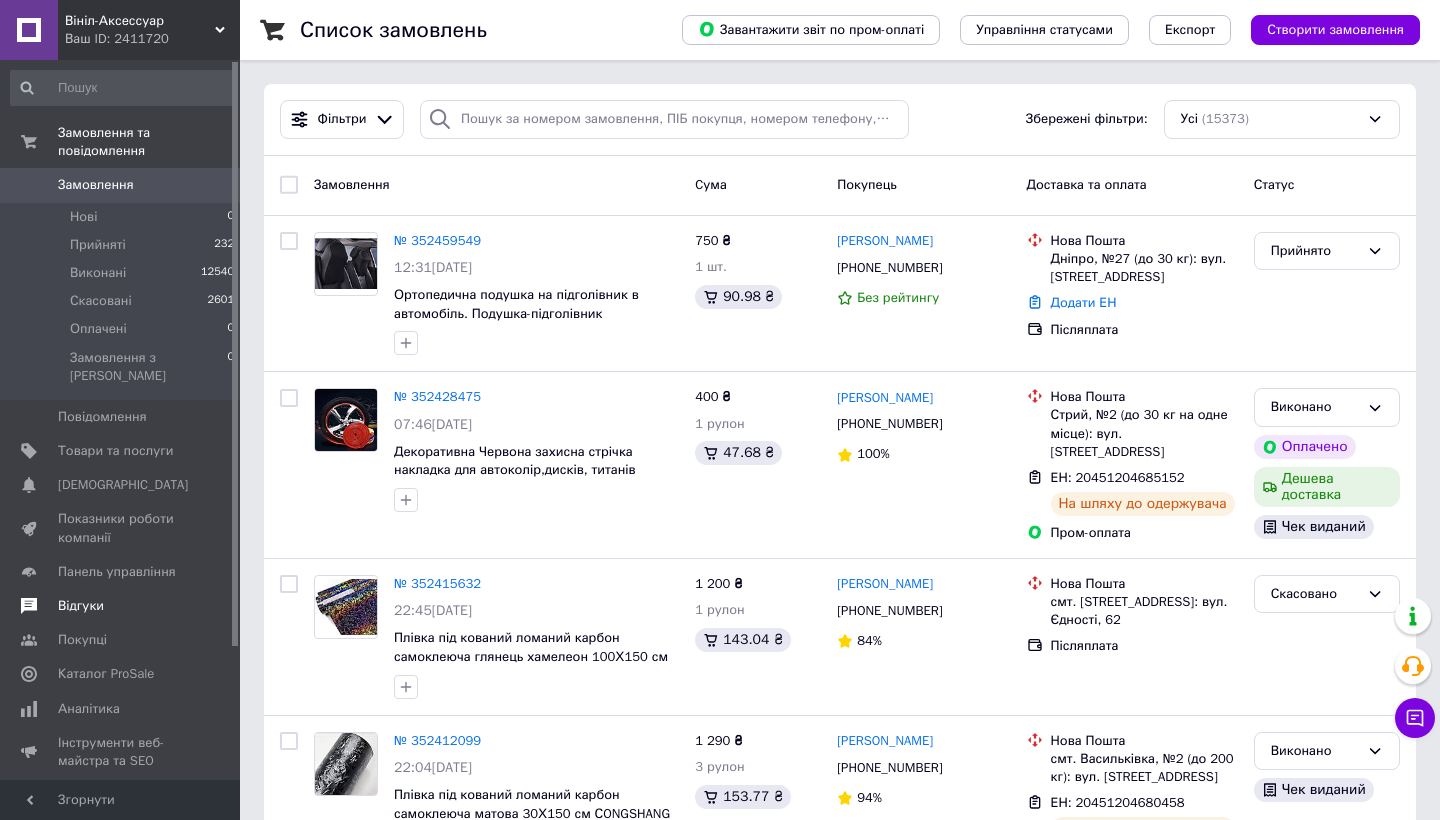 click on "Відгуки" at bounding box center (81, 606) 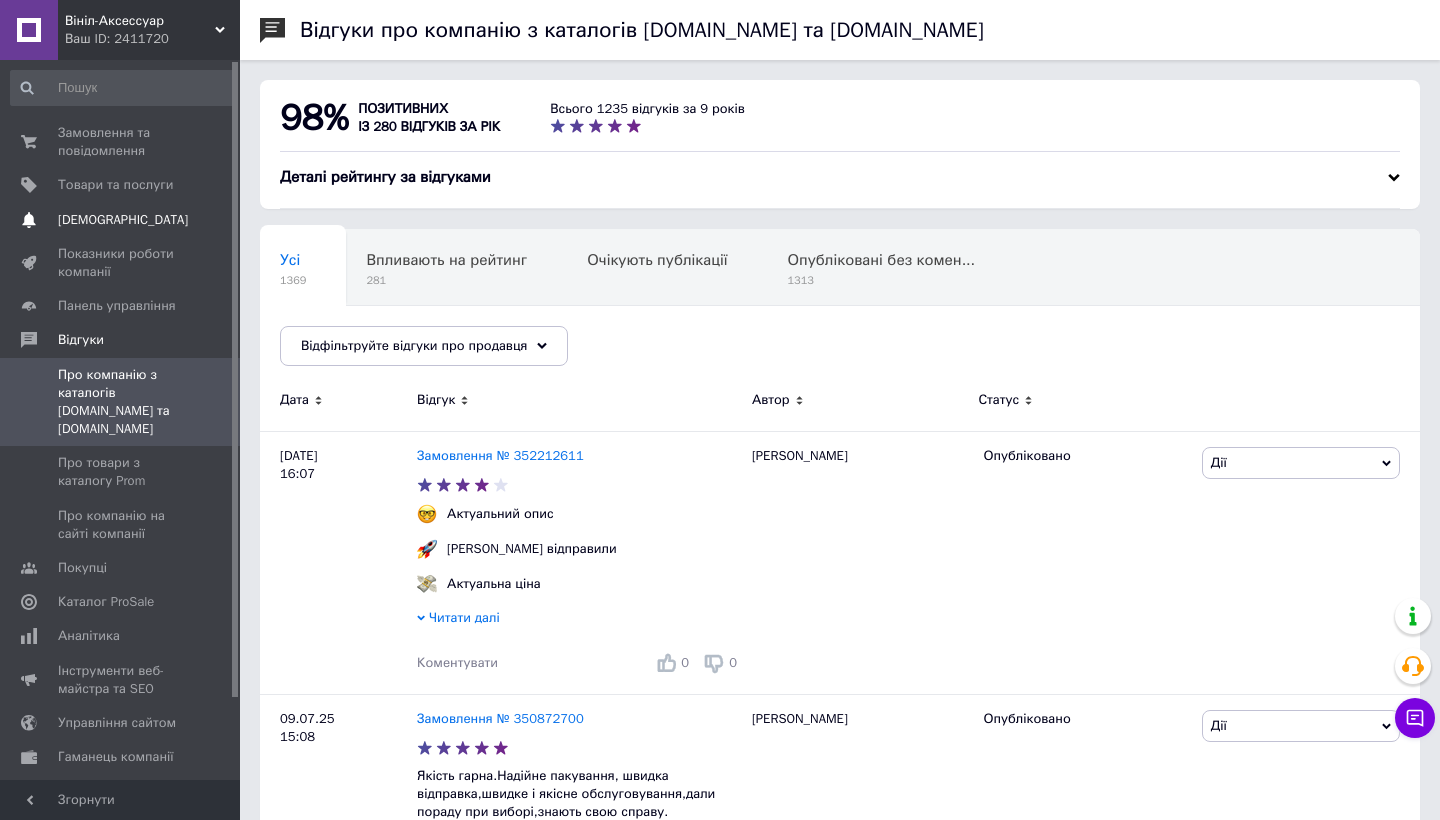 click on "[DEMOGRAPHIC_DATA]" at bounding box center [123, 220] 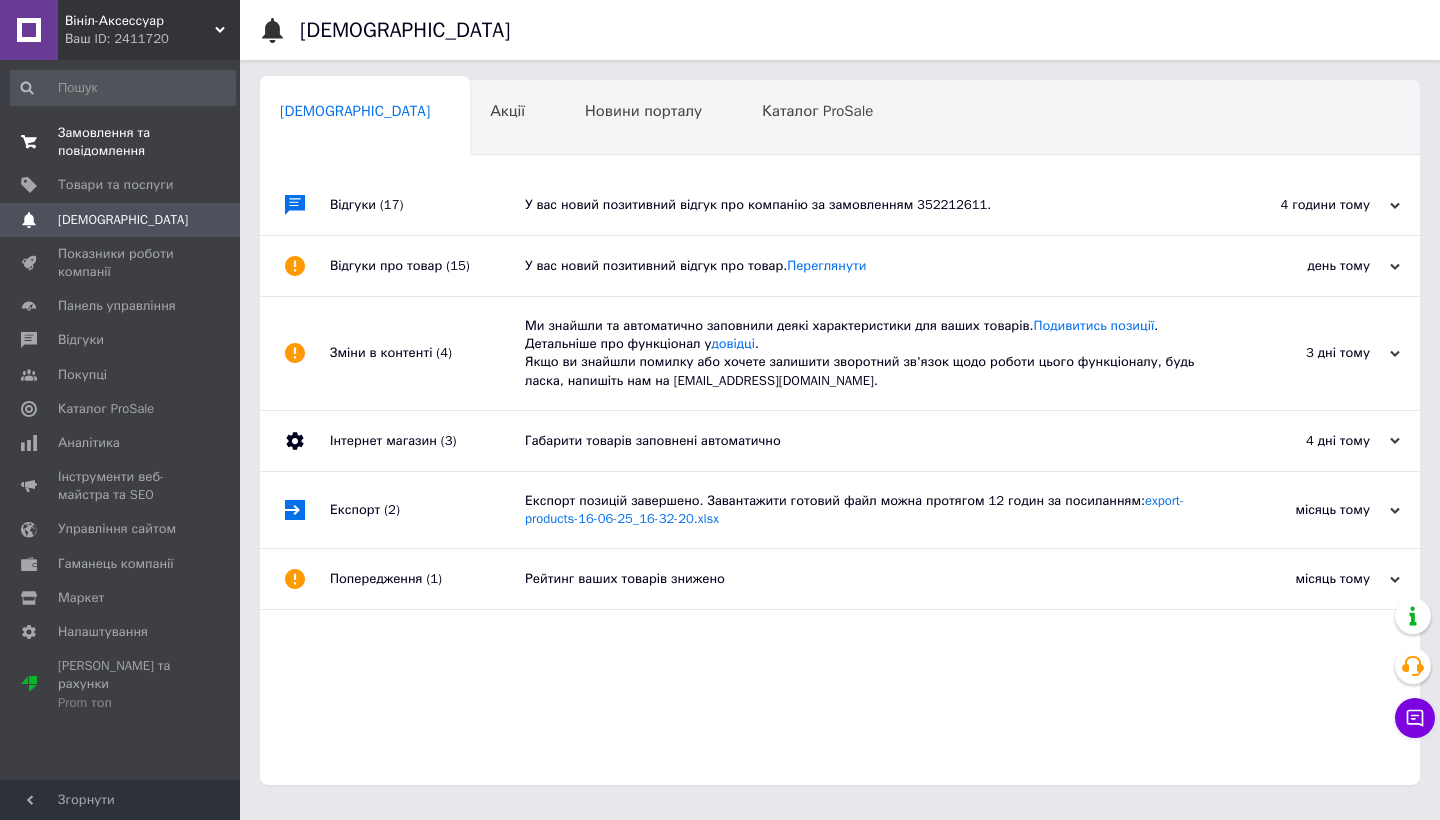 click on "Замовлення та повідомлення 0 0" at bounding box center (123, 142) 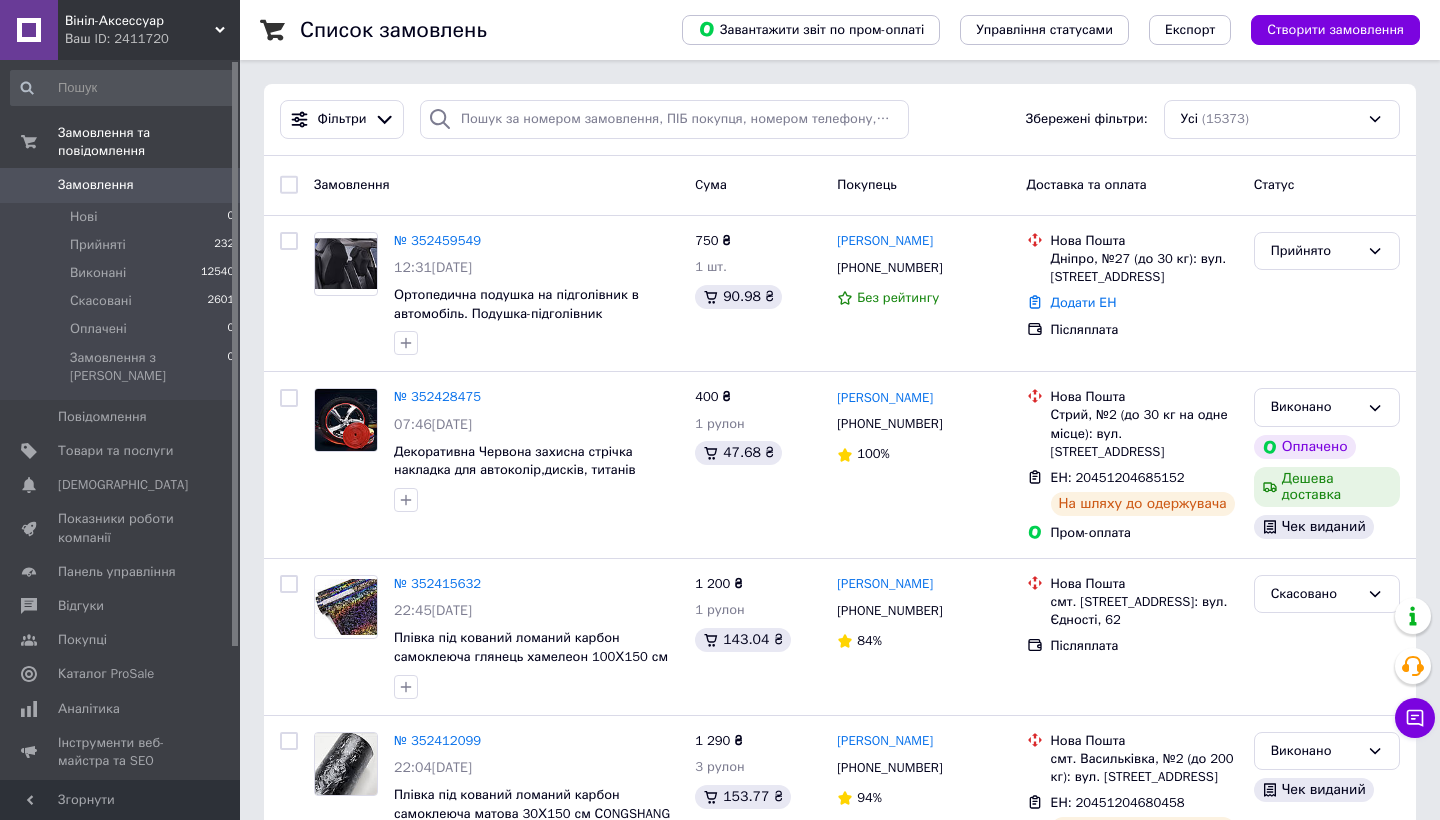 click on "Замовлення" at bounding box center (96, 185) 